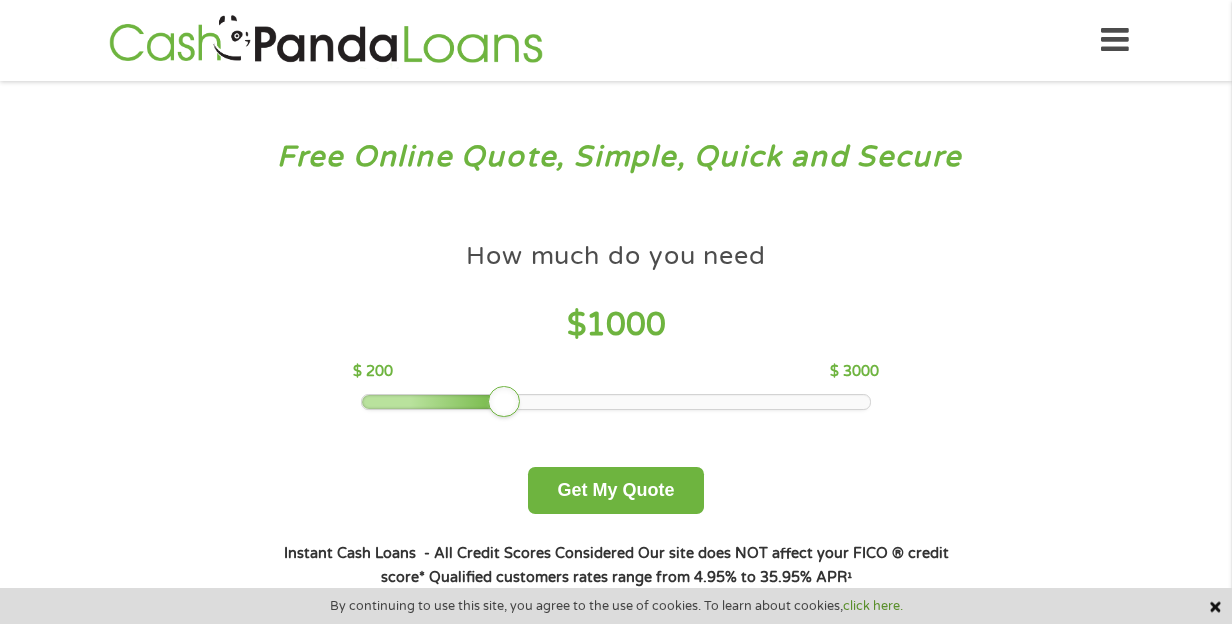 scroll, scrollTop: 0, scrollLeft: 0, axis: both 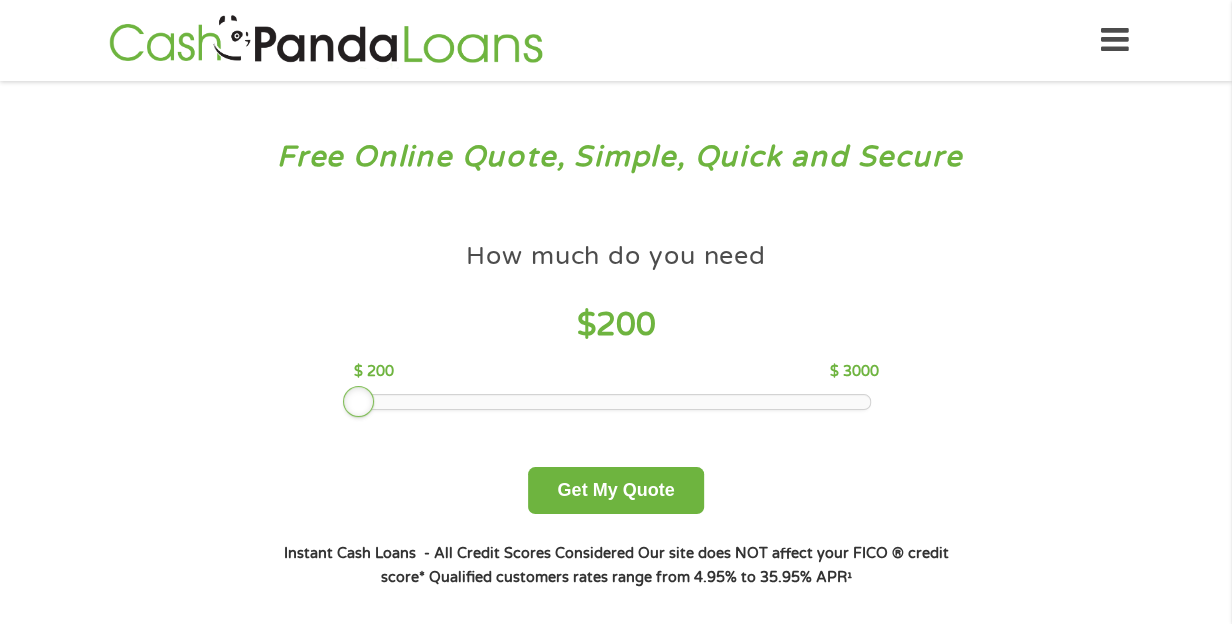 drag, startPoint x: 501, startPoint y: 393, endPoint x: 359, endPoint y: 395, distance: 142.01408 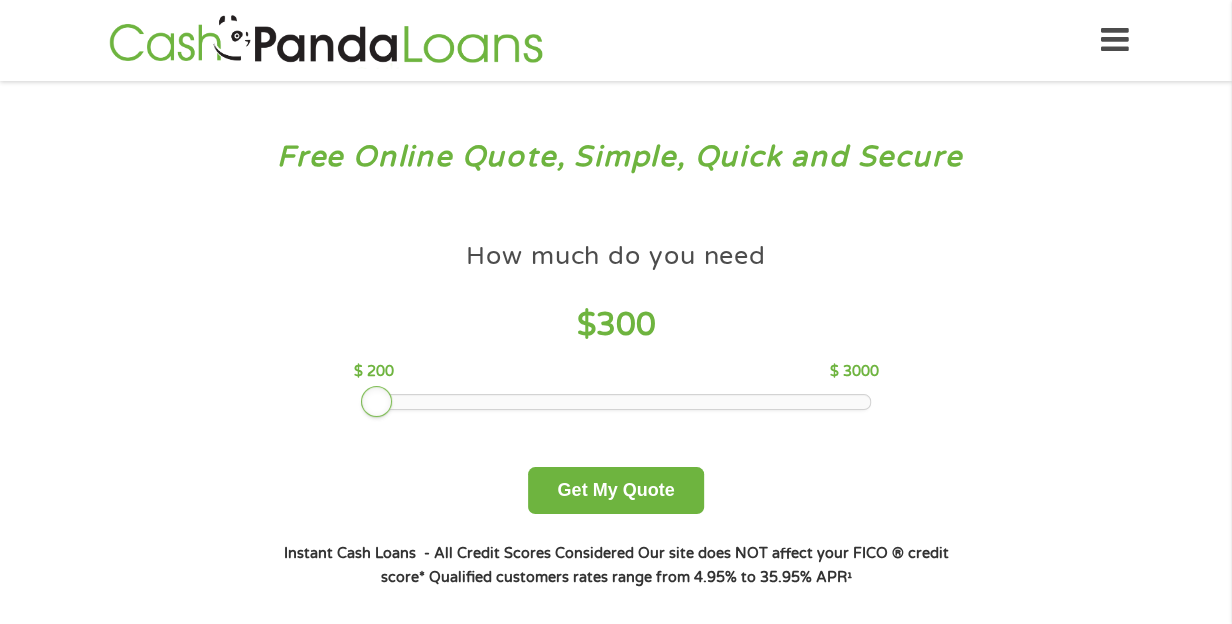 click at bounding box center [616, 402] 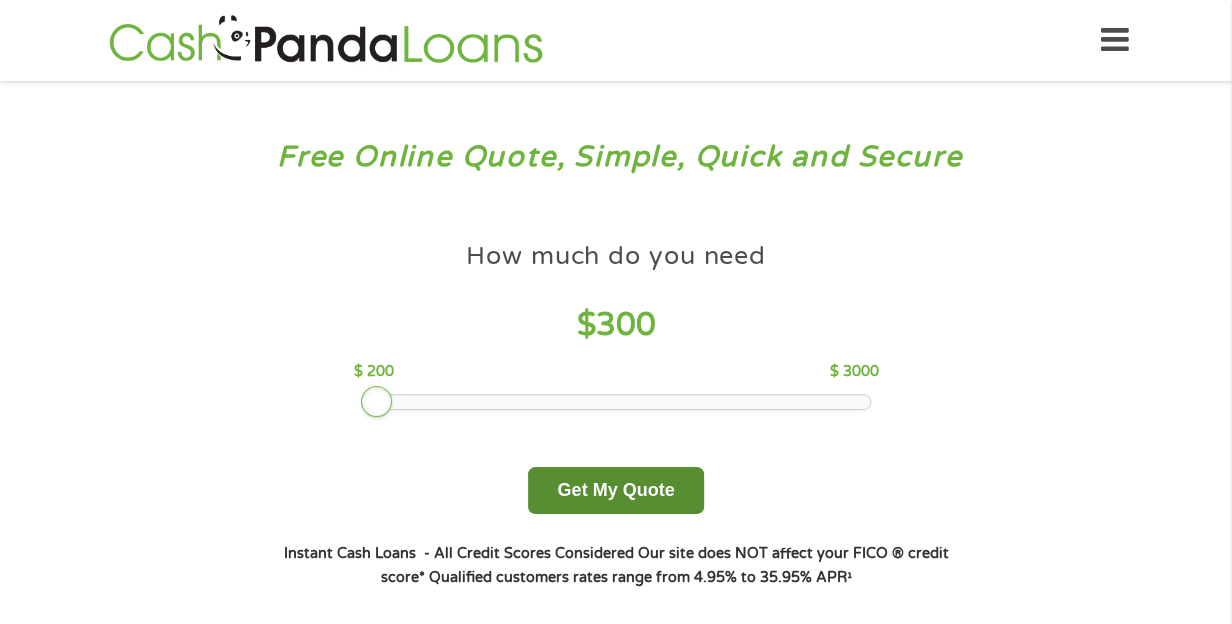 click on "Get My Quote" at bounding box center [615, 490] 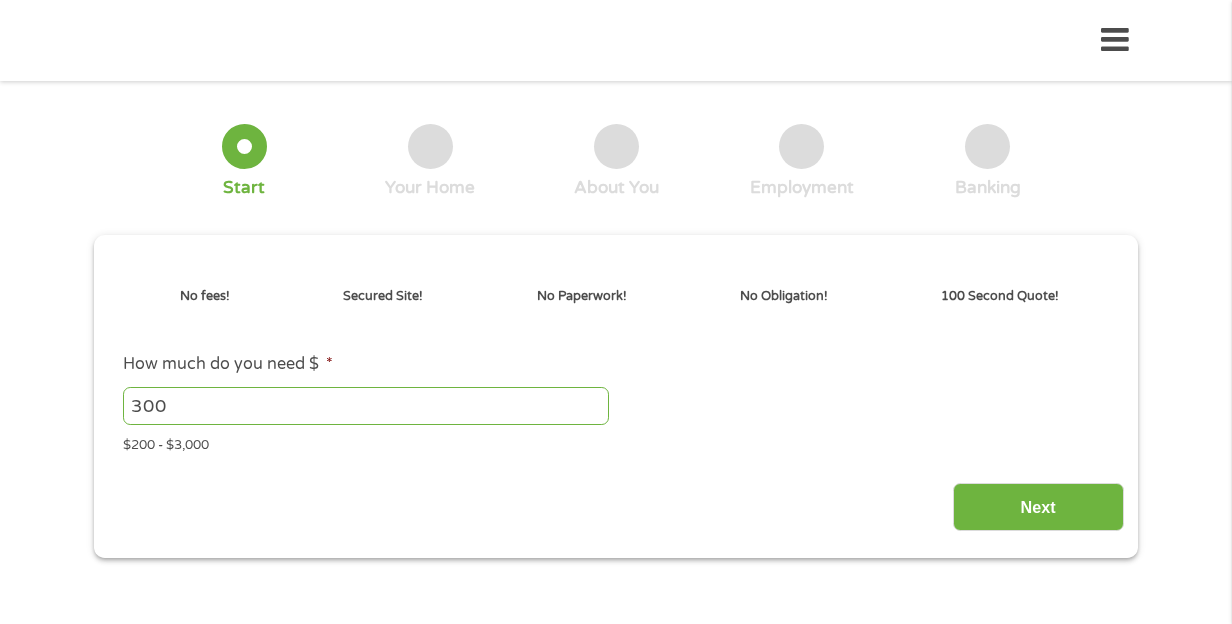 scroll, scrollTop: 0, scrollLeft: 0, axis: both 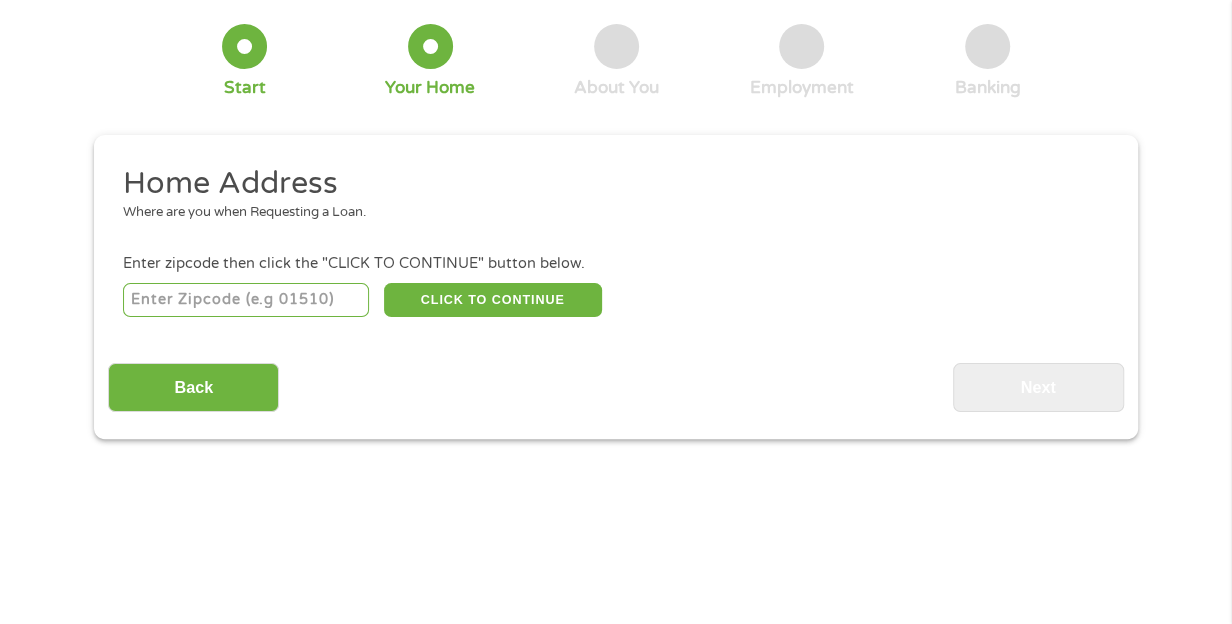 click at bounding box center (246, 300) 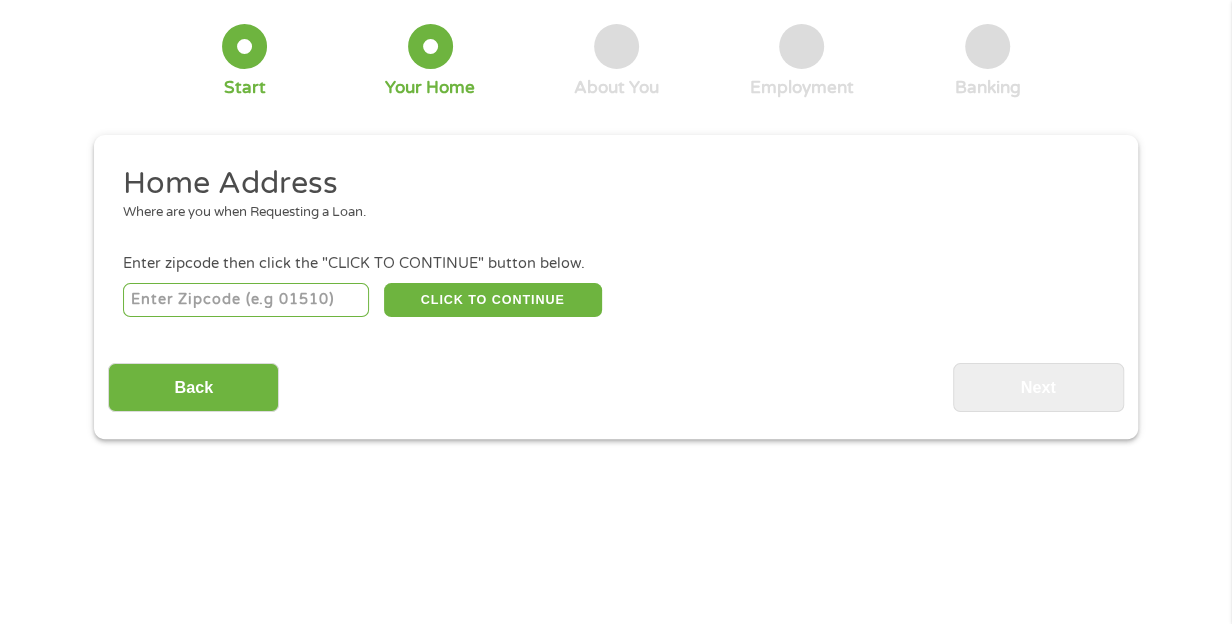 type on "[POSTAL_CODE]" 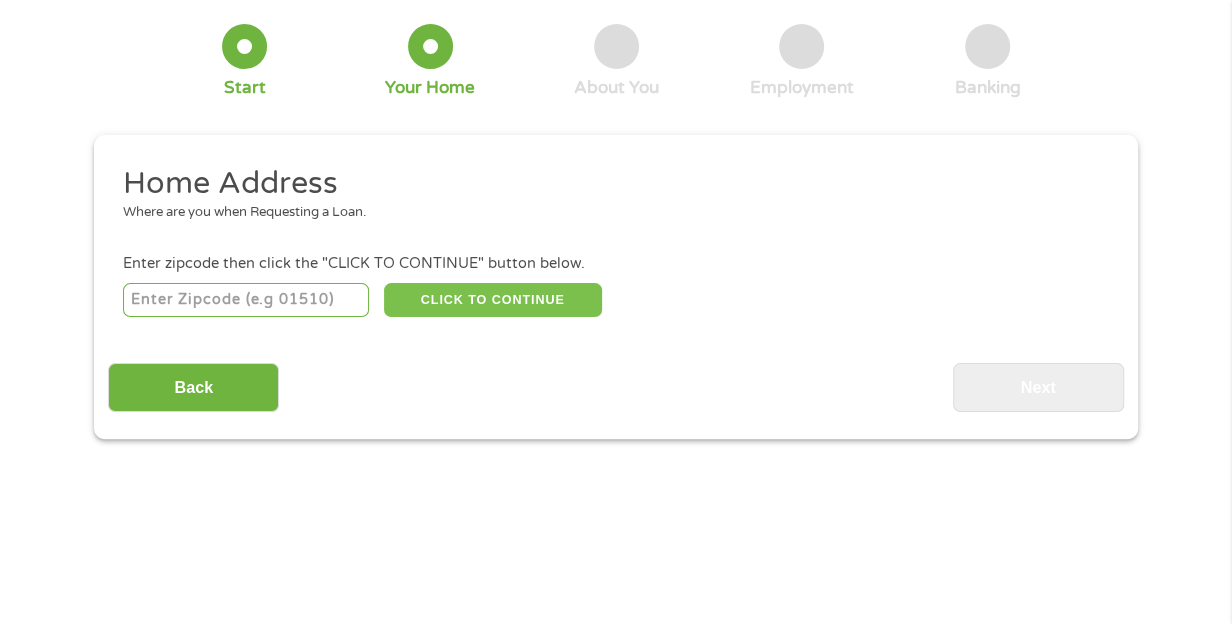 click on "CLICK TO CONTINUE" at bounding box center [493, 300] 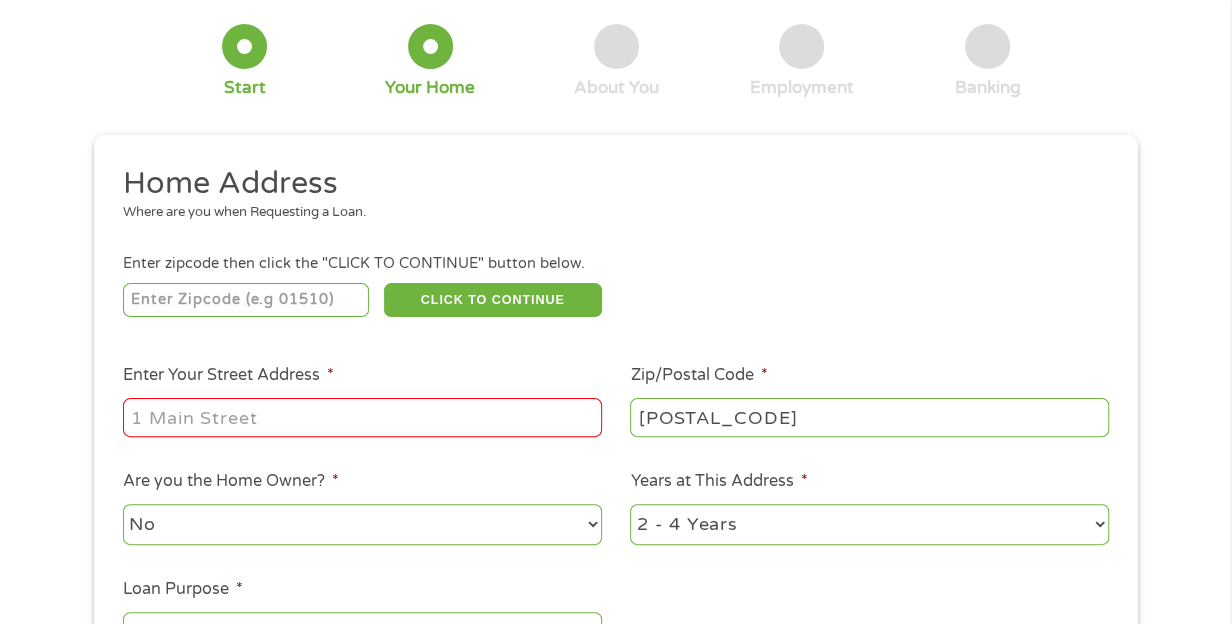 click on "Enter Your Street Address *" at bounding box center [362, 417] 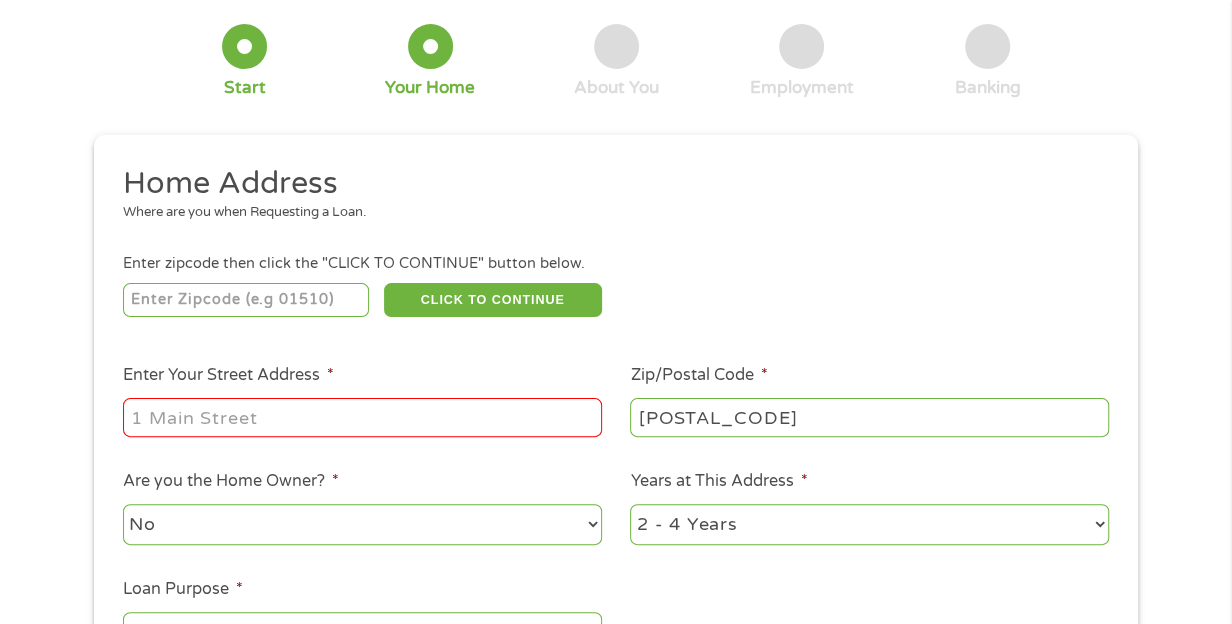 type on "[NUMBER] [STREET] [NUMBER]" 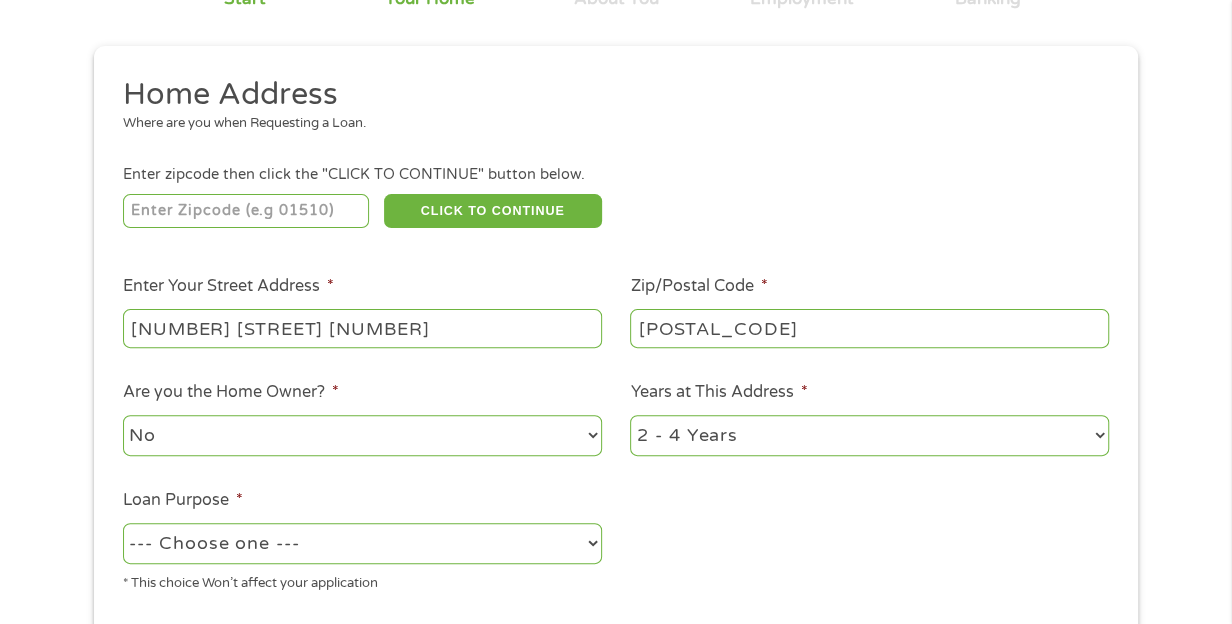scroll, scrollTop: 200, scrollLeft: 0, axis: vertical 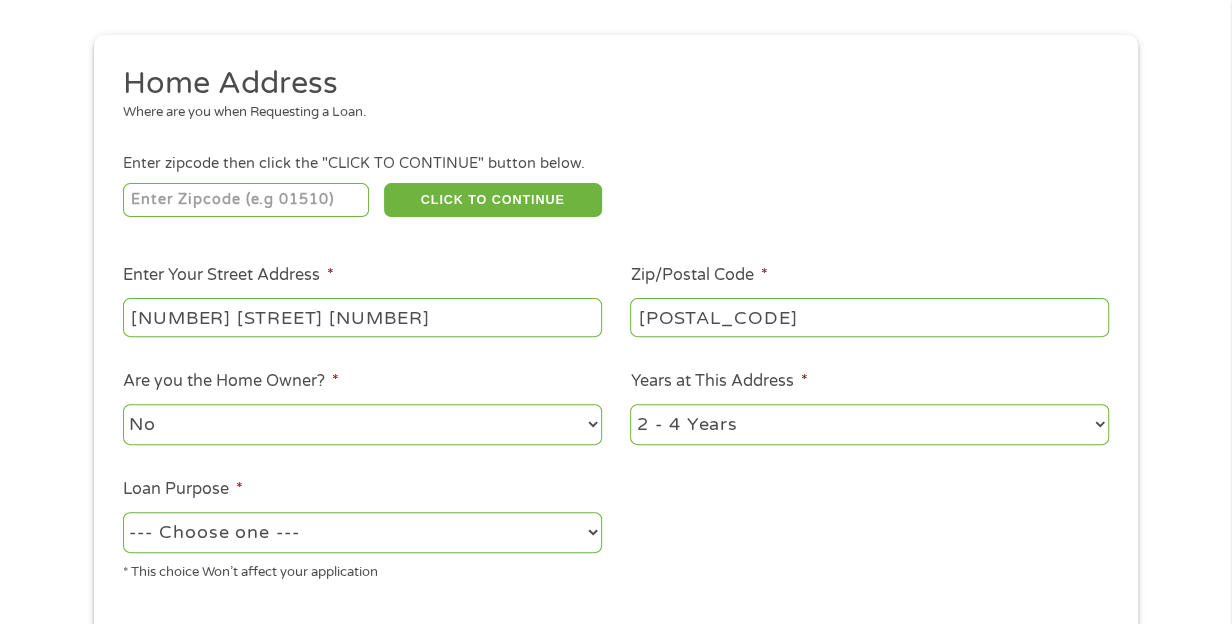 click on "1 Year or less 1 - 2 Years 2 - 4 Years Over 4 Years" at bounding box center [869, 424] 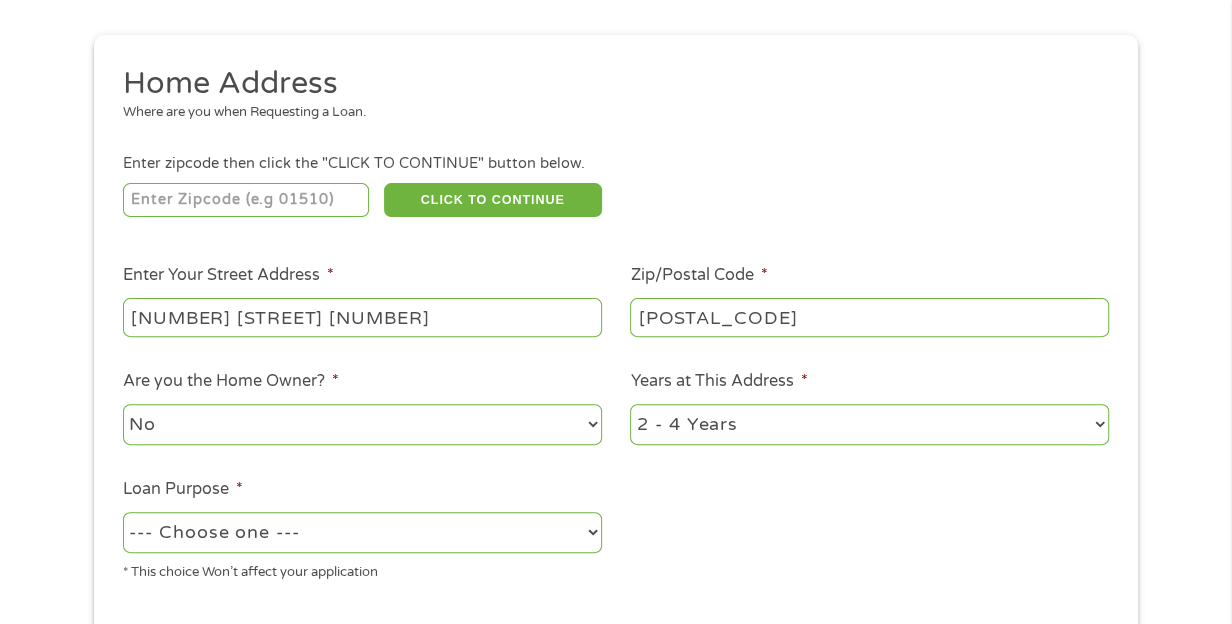 select on "60months" 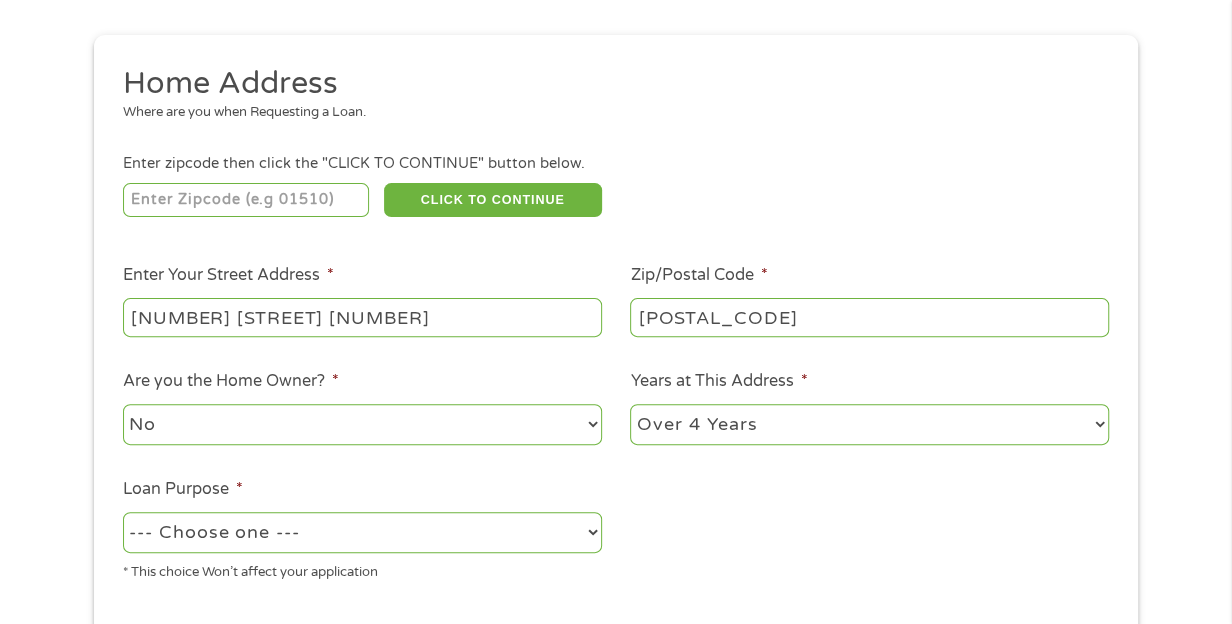 click on "1 Year or less 1 - 2 Years 2 - 4 Years Over 4 Years" at bounding box center (869, 424) 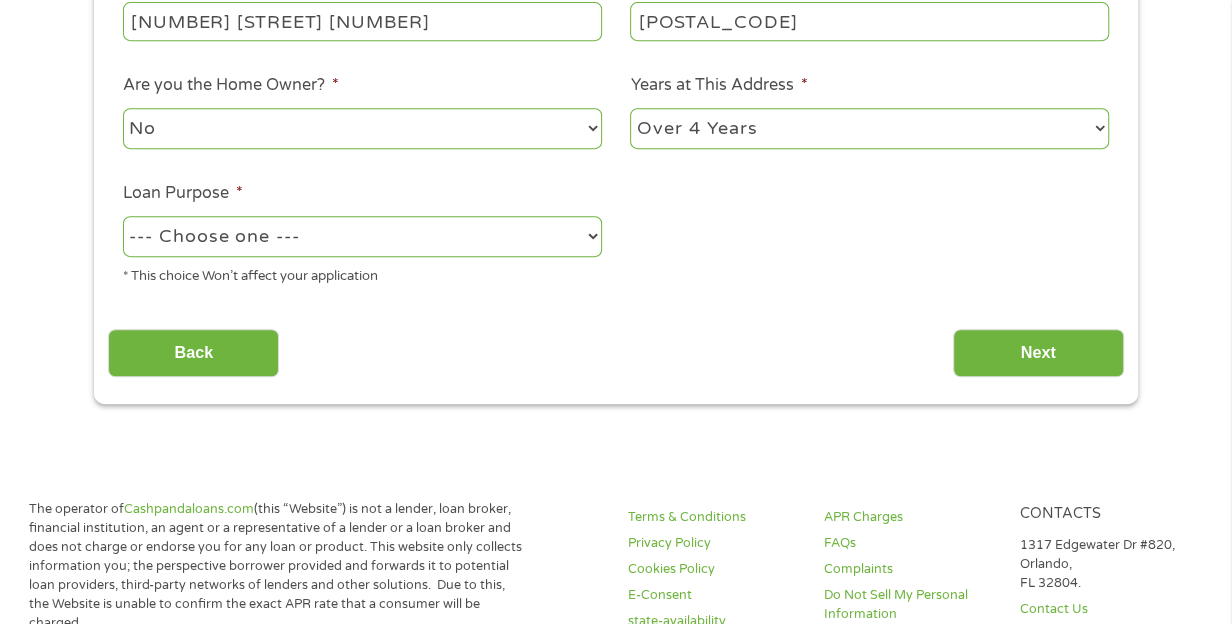 scroll, scrollTop: 500, scrollLeft: 0, axis: vertical 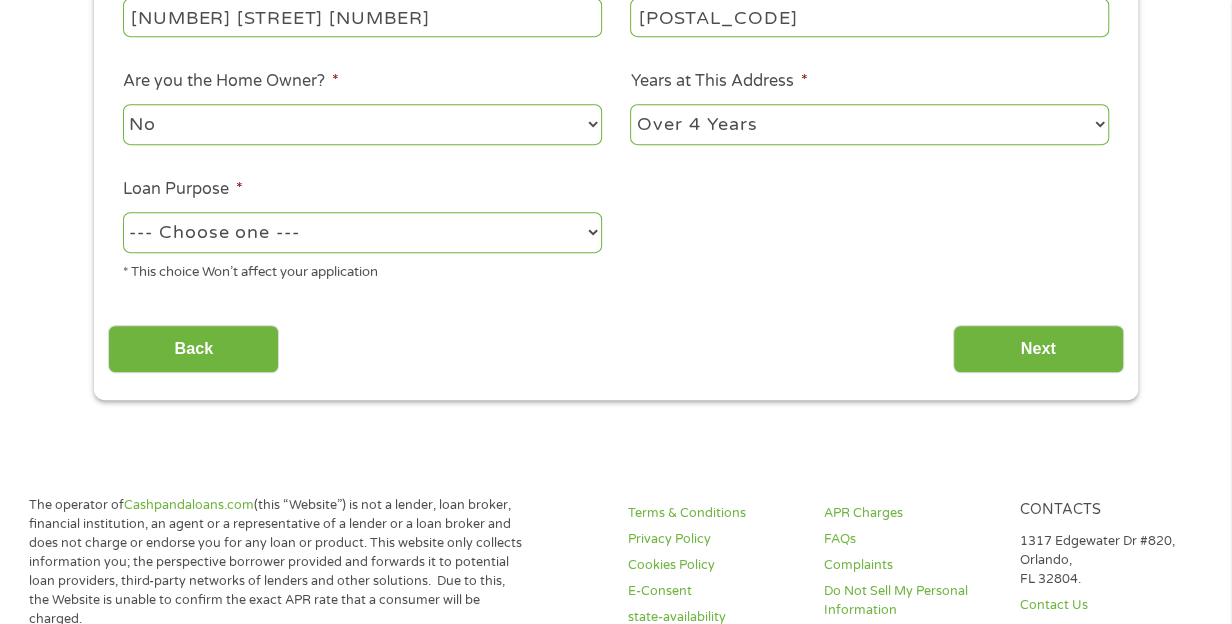 click on "--- Choose one --- Pay Bills Debt Consolidation Home Improvement Major Purchase Car Loan Short Term Cash Medical Expenses Other" at bounding box center (362, 232) 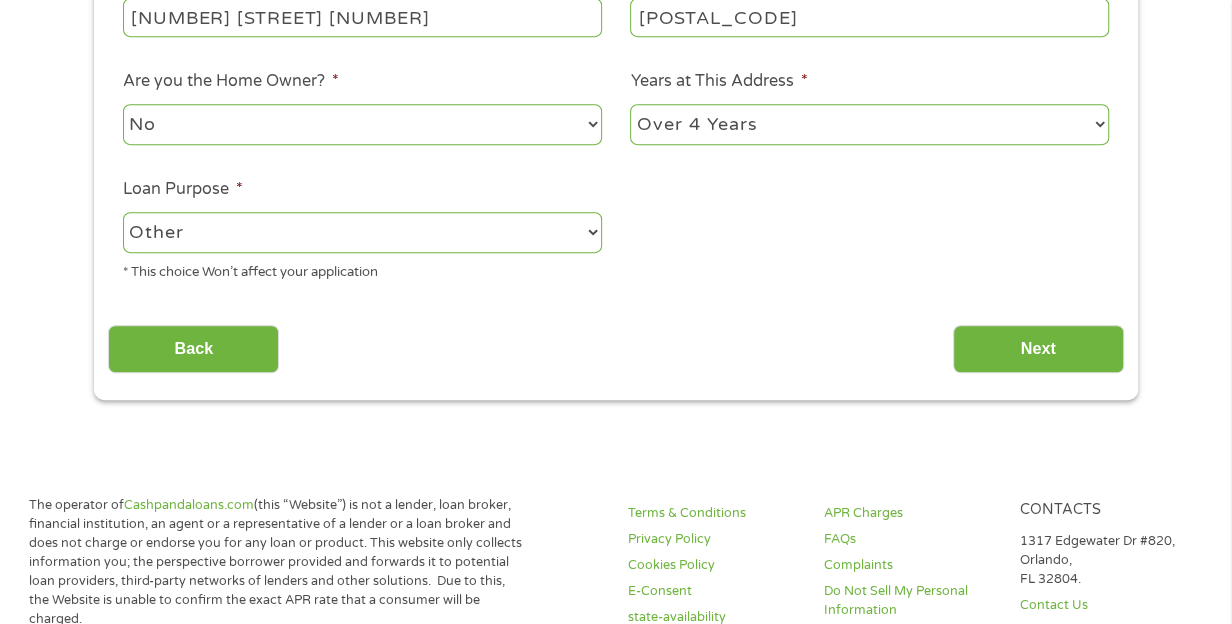 click on "--- Choose one --- Pay Bills Debt Consolidation Home Improvement Major Purchase Car Loan Short Term Cash Medical Expenses Other" at bounding box center (362, 232) 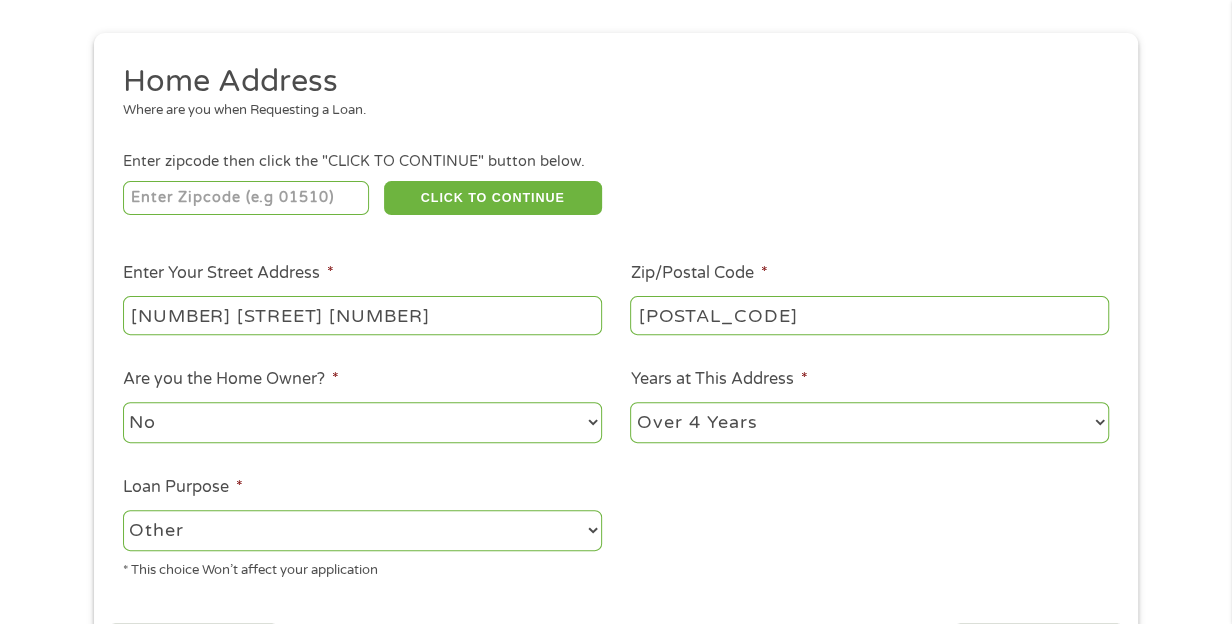 scroll, scrollTop: 200, scrollLeft: 0, axis: vertical 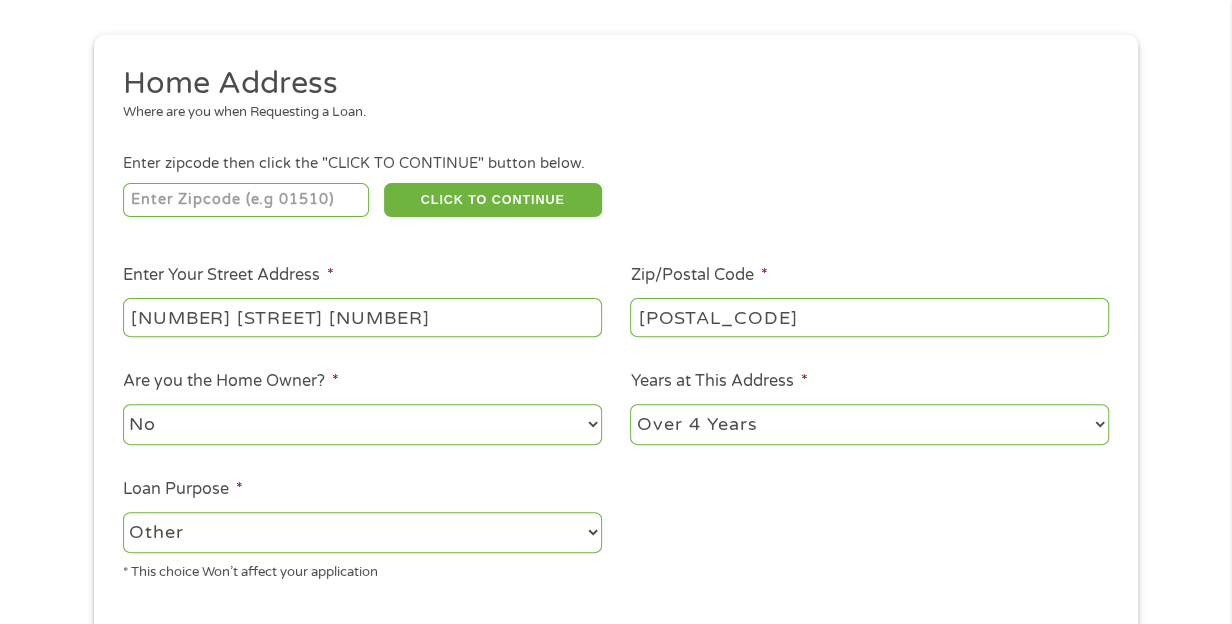 click on "[NUMBER] [STREET] [NUMBER]" at bounding box center (362, 317) 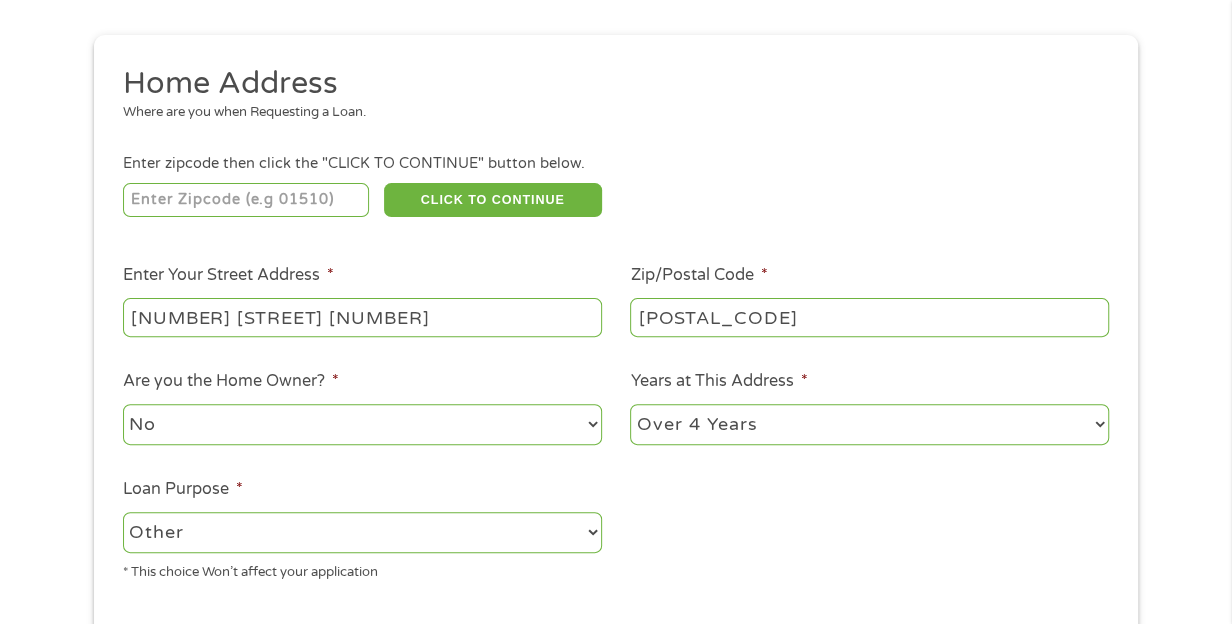 type on "[NUMBER] [STREET] [NUMBER]" 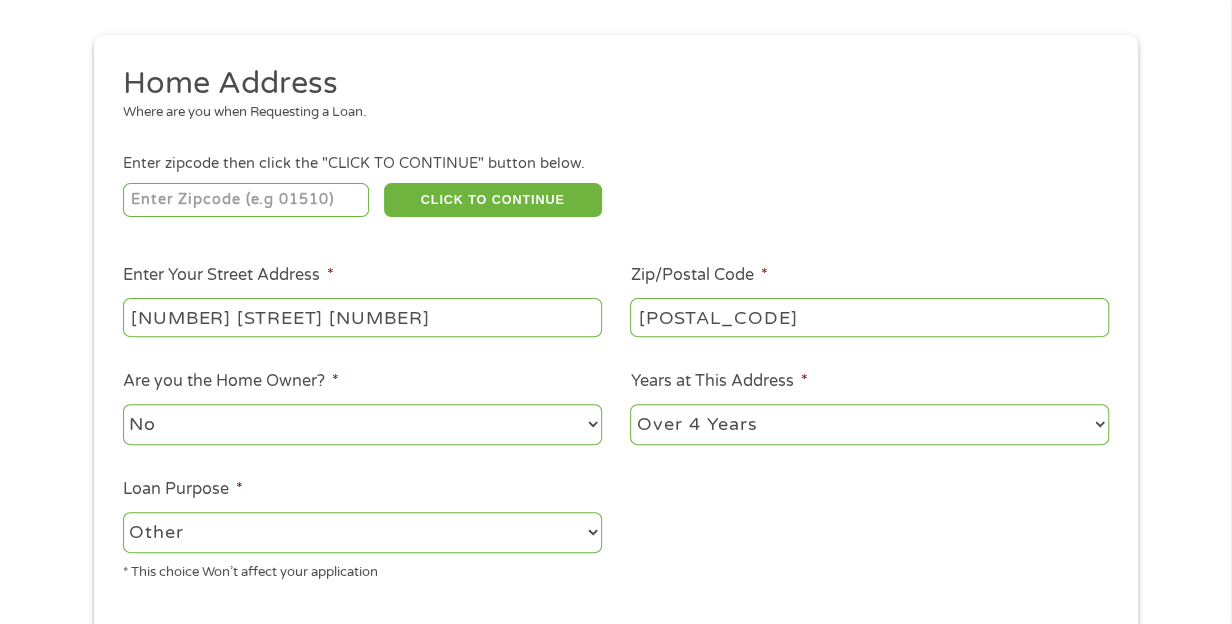 click on "[POSTAL_CODE]" at bounding box center (246, 200) 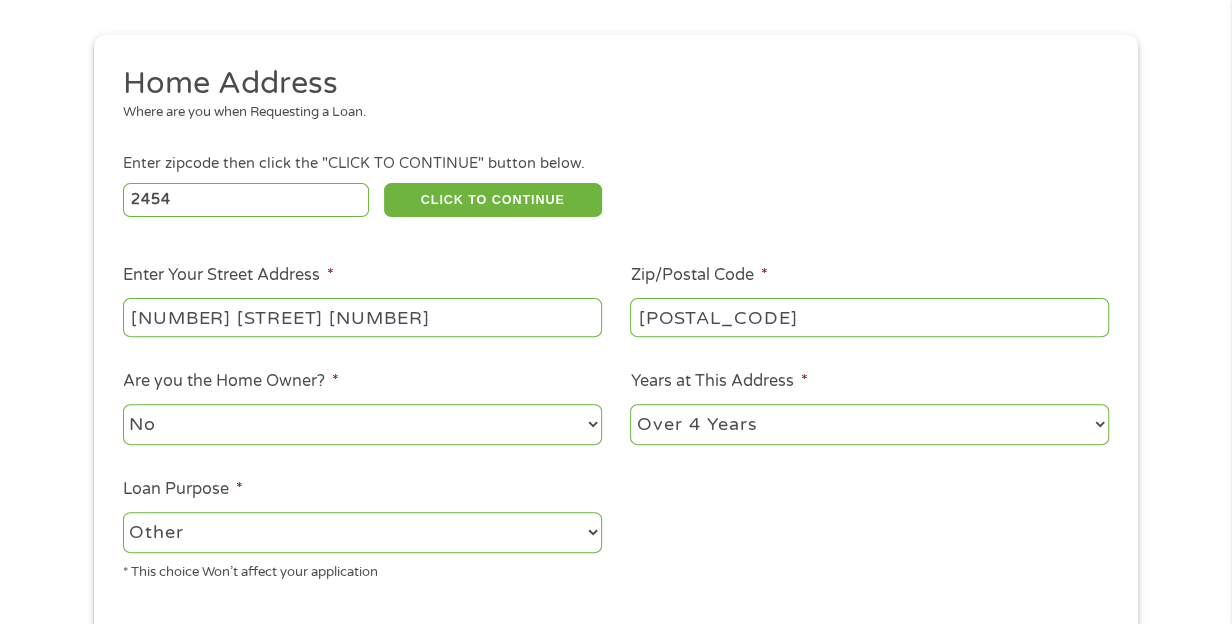 type on "[POSTAL_CODE]" 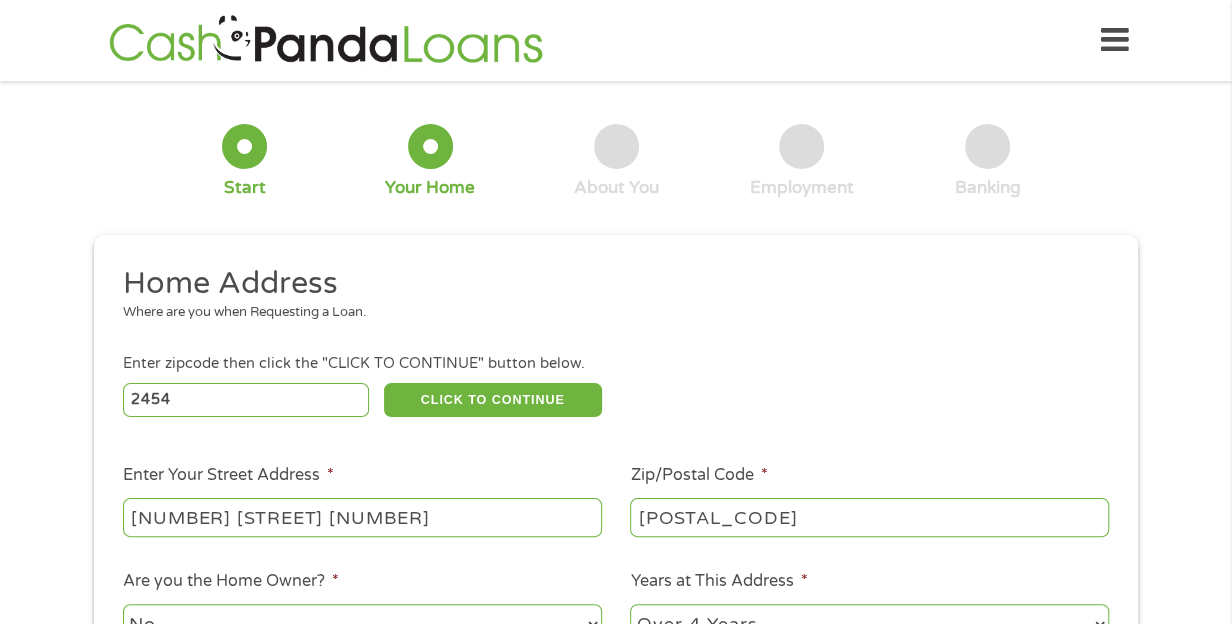 scroll, scrollTop: 0, scrollLeft: 0, axis: both 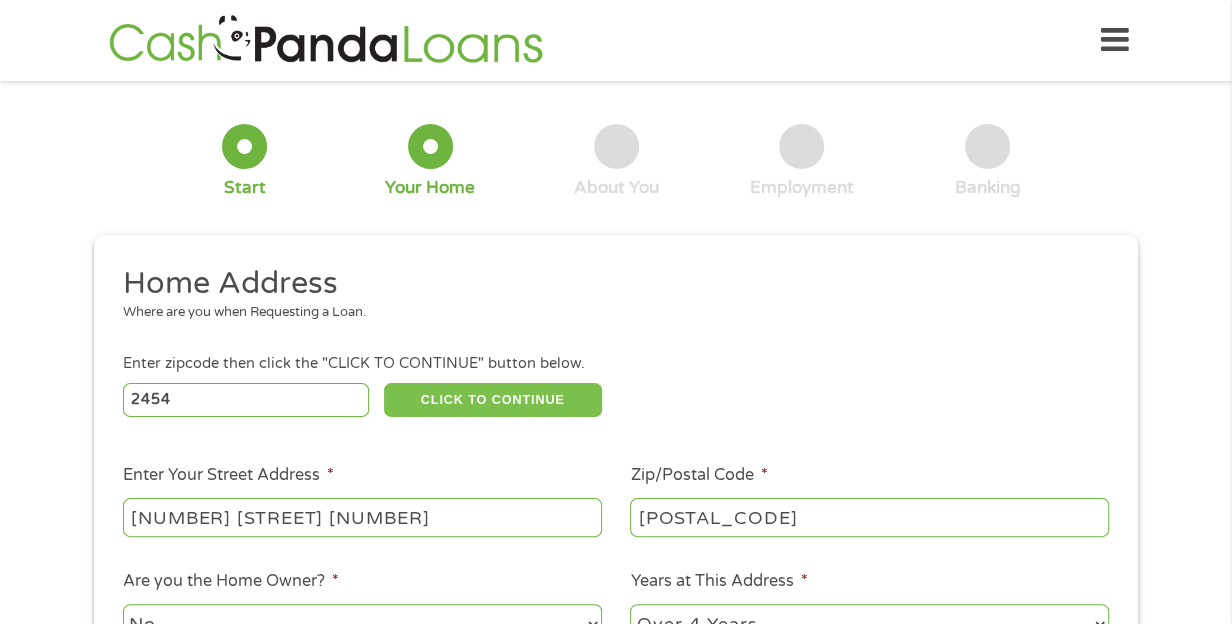 click on "CLICK TO CONTINUE" at bounding box center (493, 400) 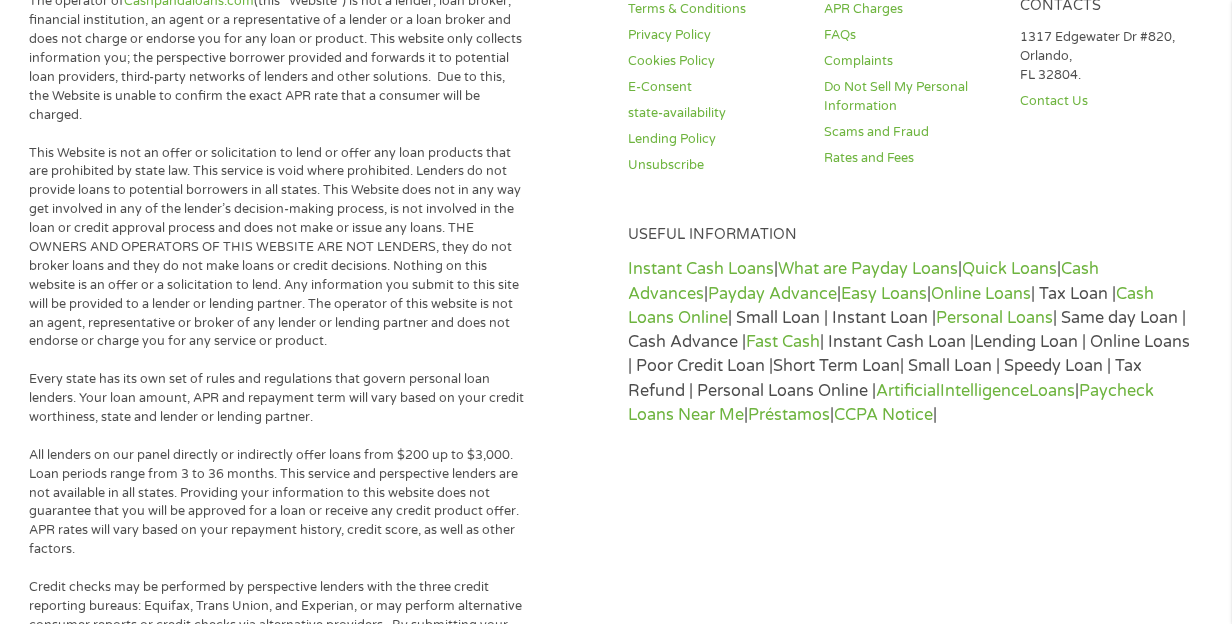 scroll, scrollTop: 1000, scrollLeft: 0, axis: vertical 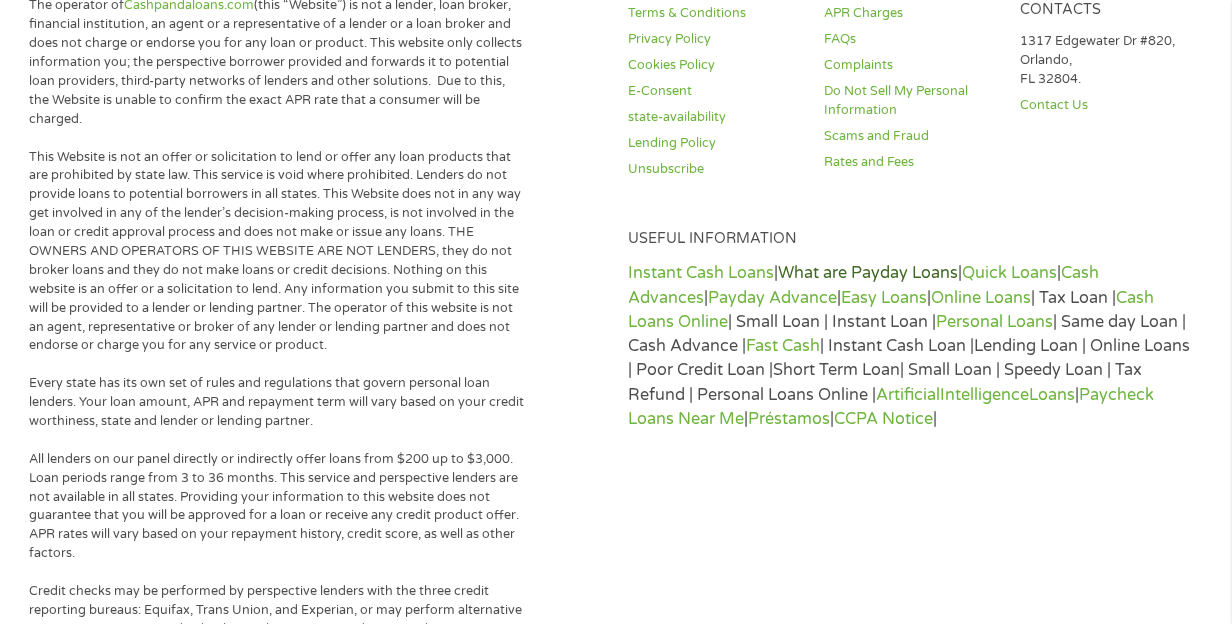 click on "What are Payday Loans" at bounding box center [868, 273] 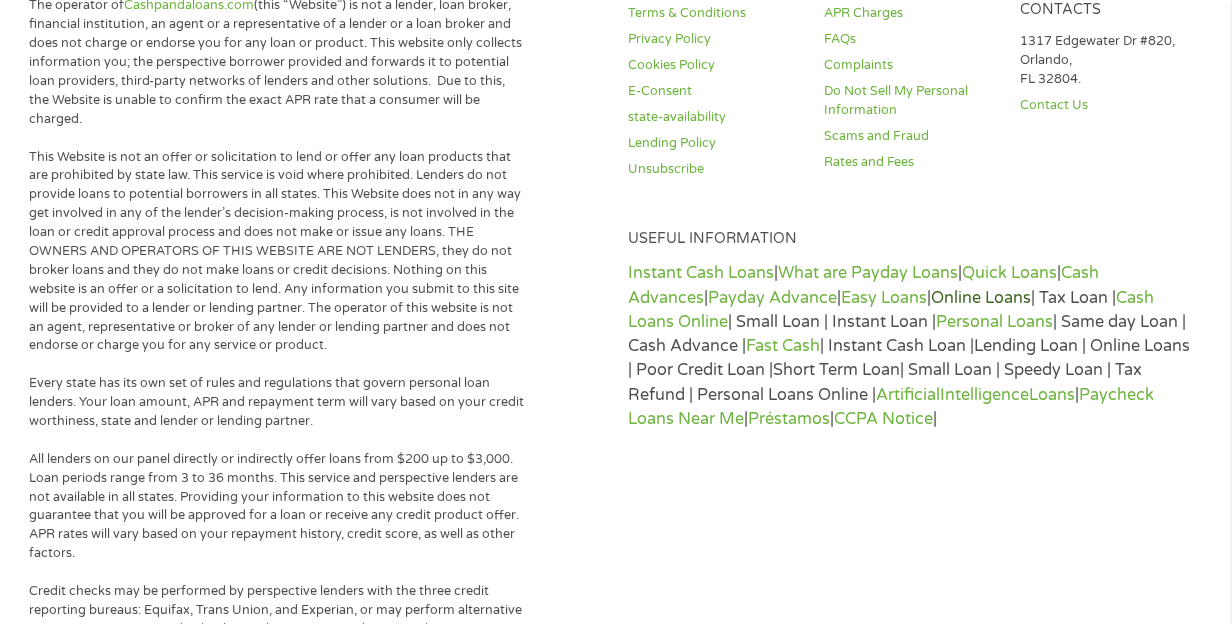 click on "Online Loans" at bounding box center [981, 298] 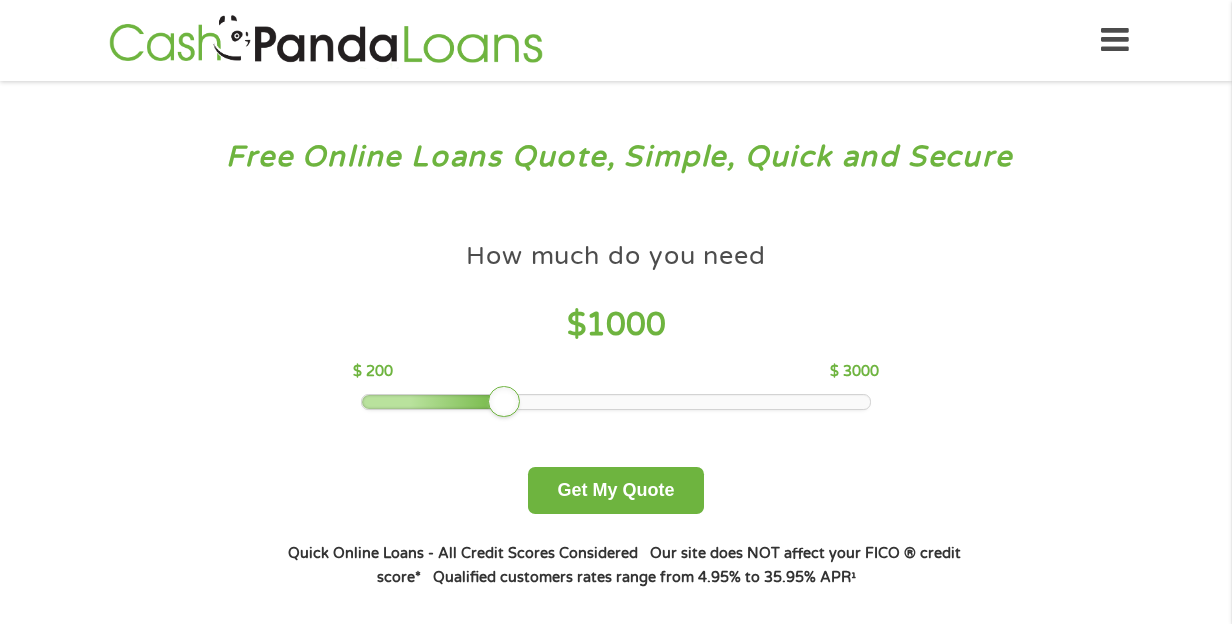 scroll, scrollTop: 0, scrollLeft: 0, axis: both 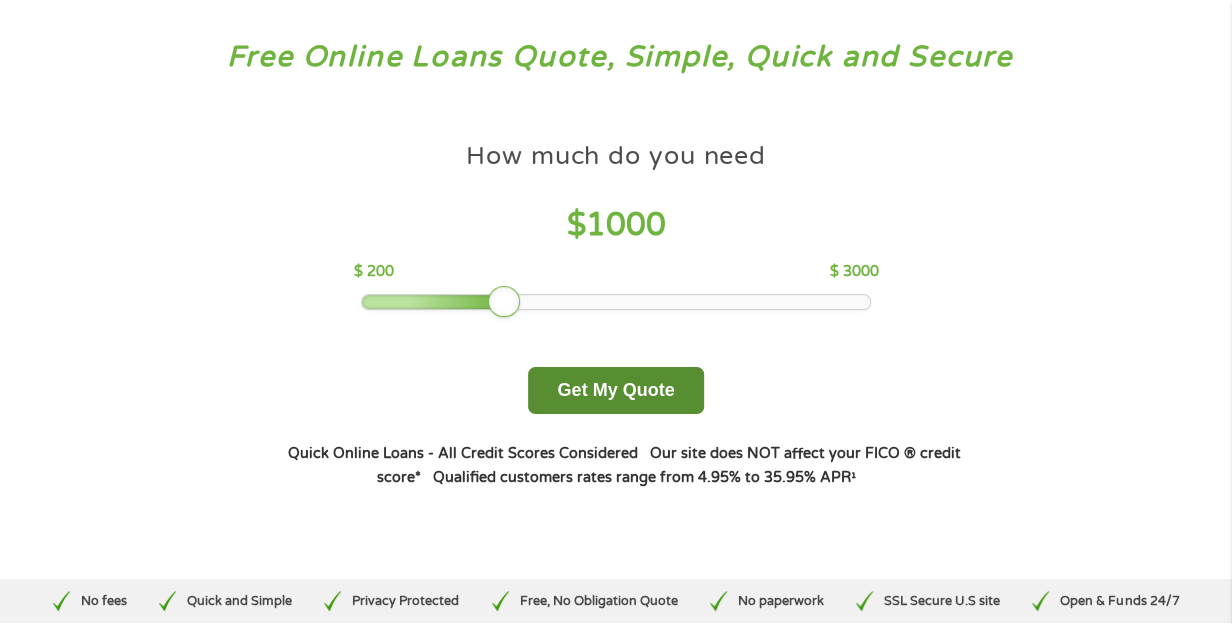 click on "Get My Quote" at bounding box center (615, 390) 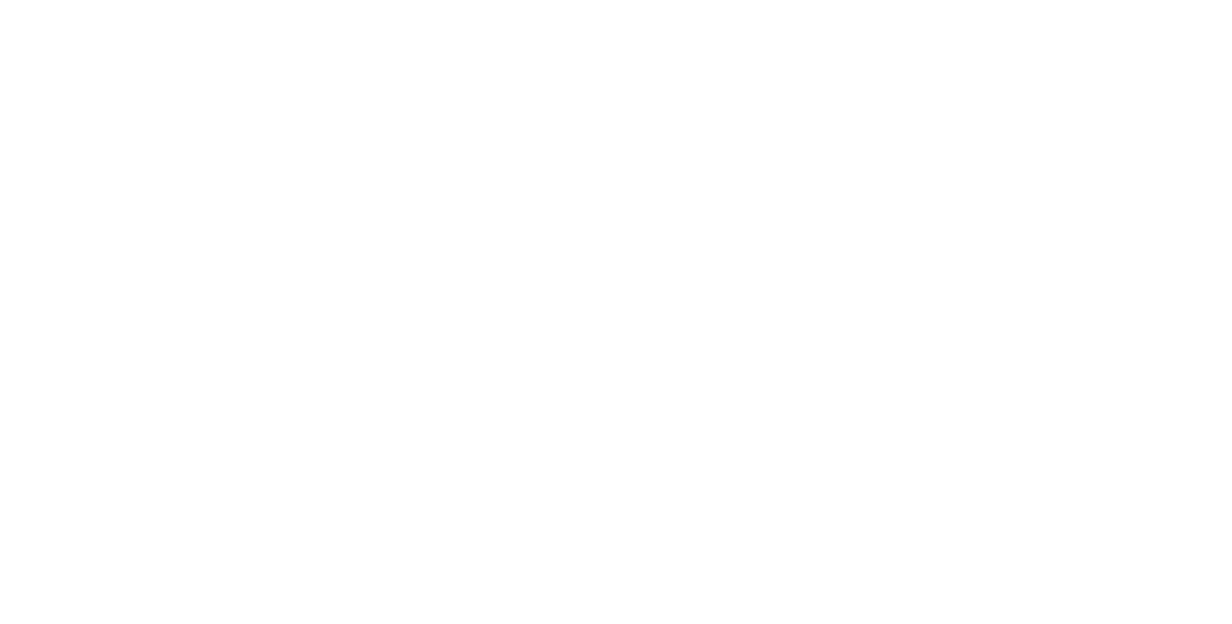 scroll, scrollTop: 0, scrollLeft: 0, axis: both 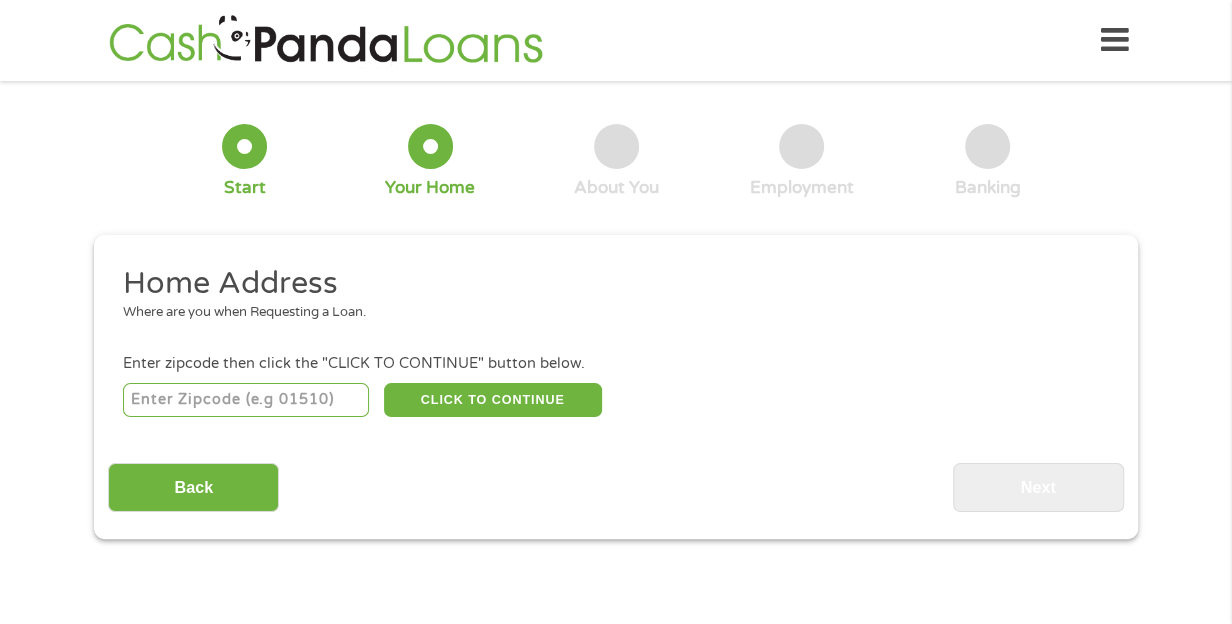type on "[NUMBER]" 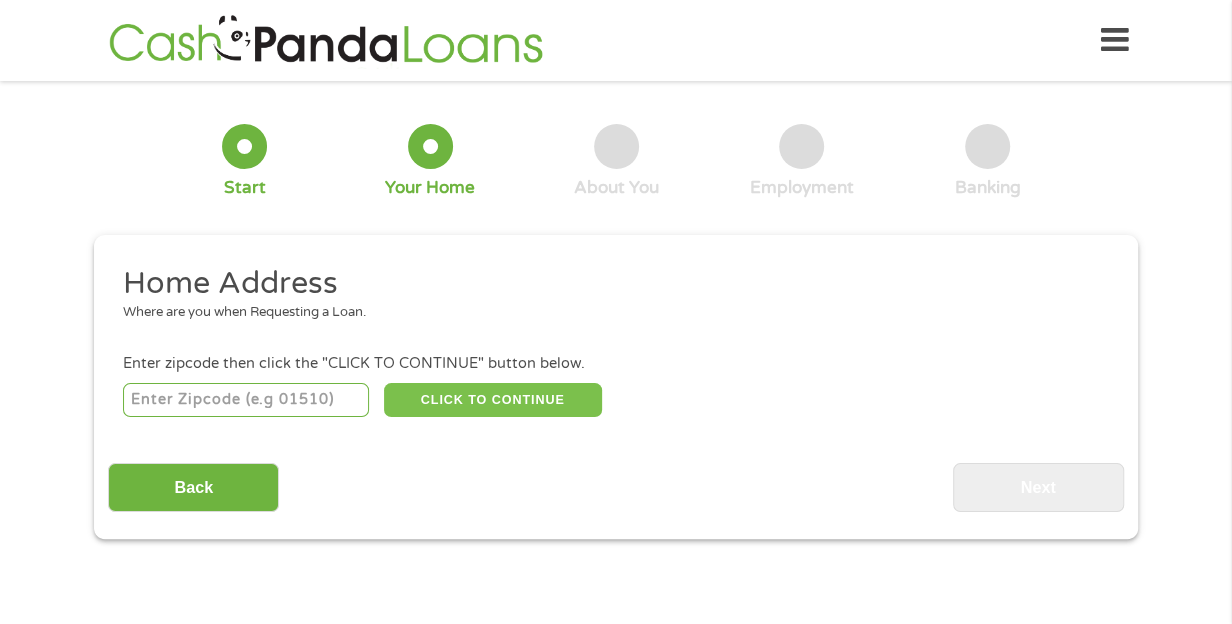 click on "CLICK TO CONTINUE" at bounding box center (493, 400) 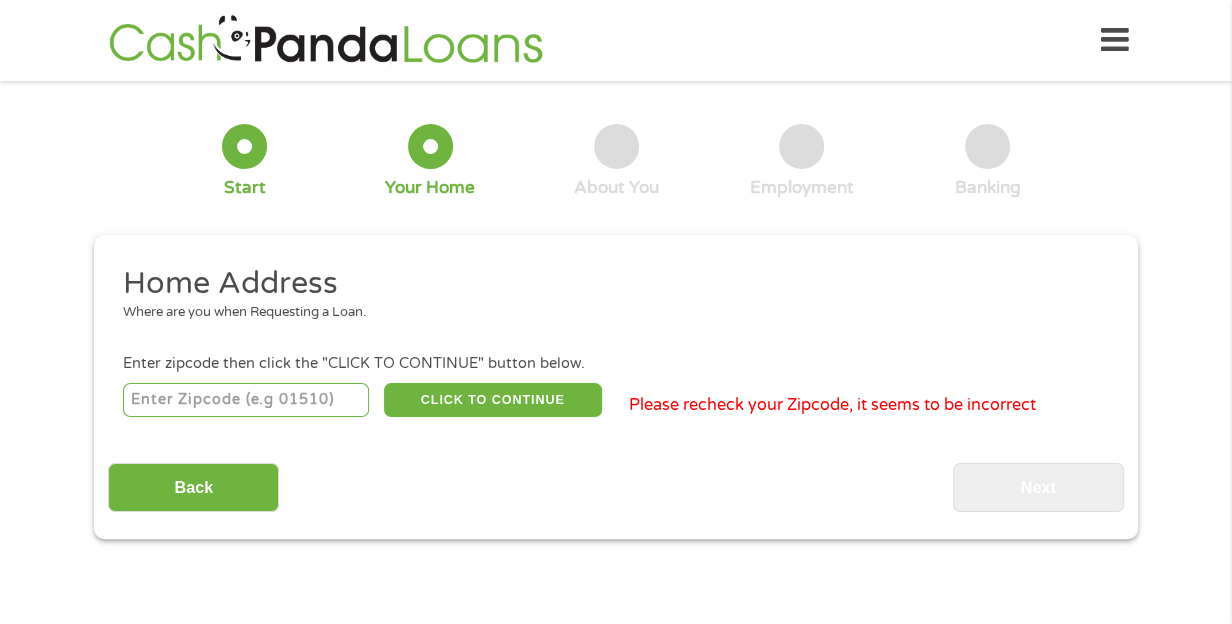 click on "[NUMBER]" at bounding box center [246, 400] 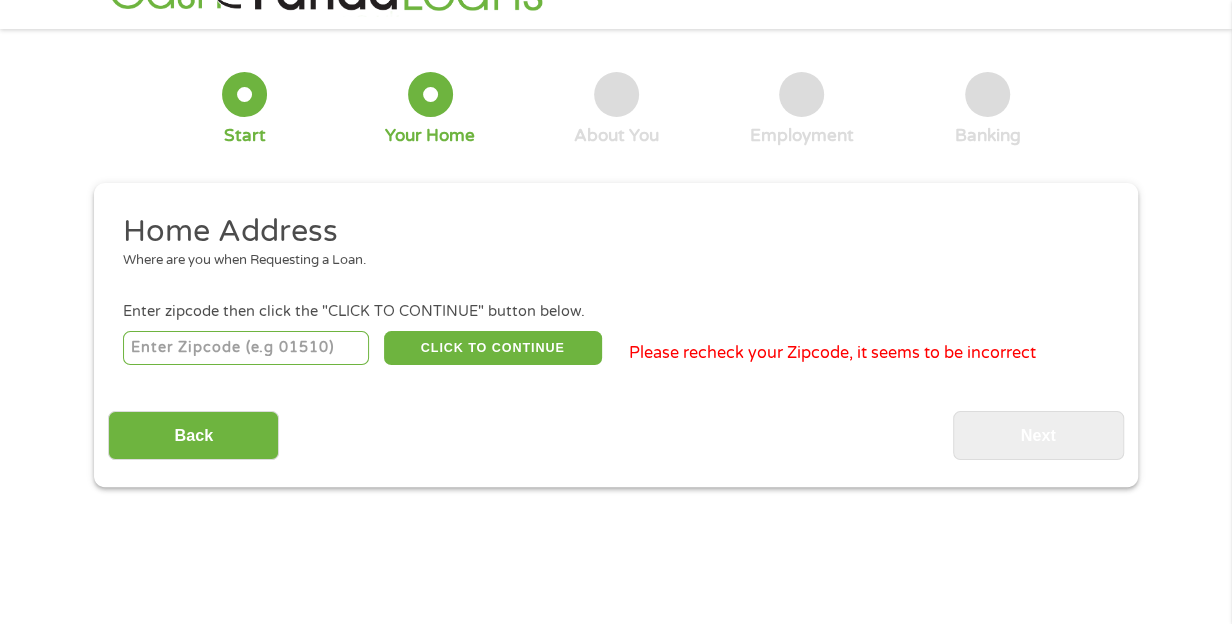 scroll, scrollTop: 100, scrollLeft: 0, axis: vertical 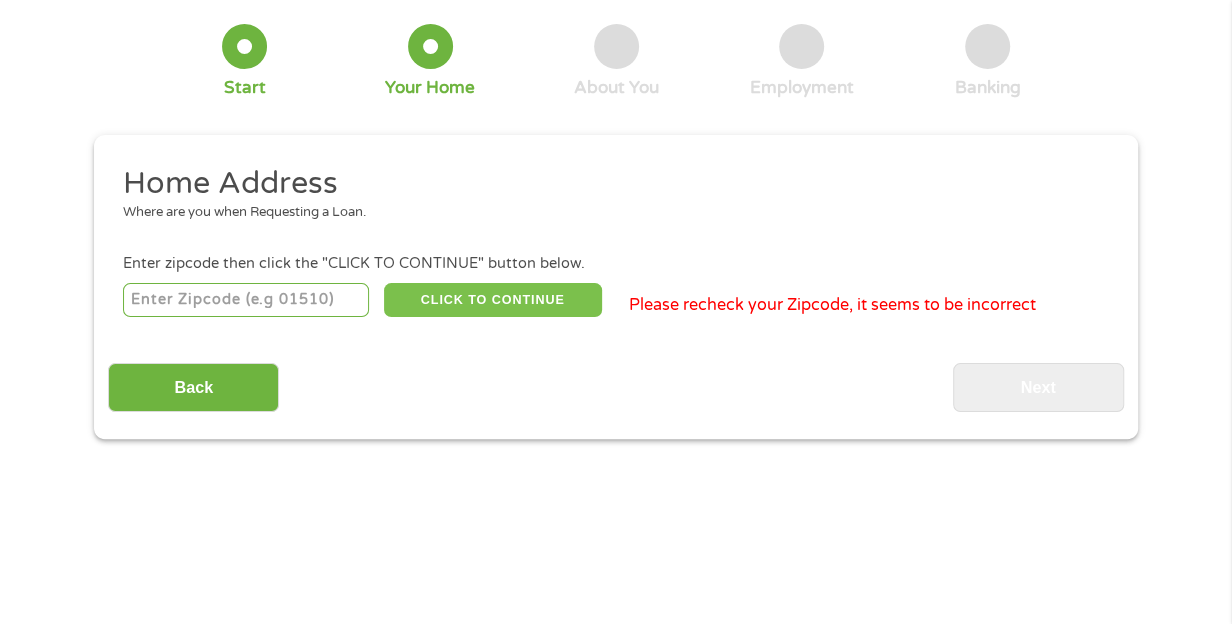 type on "[POSTAL_CODE]" 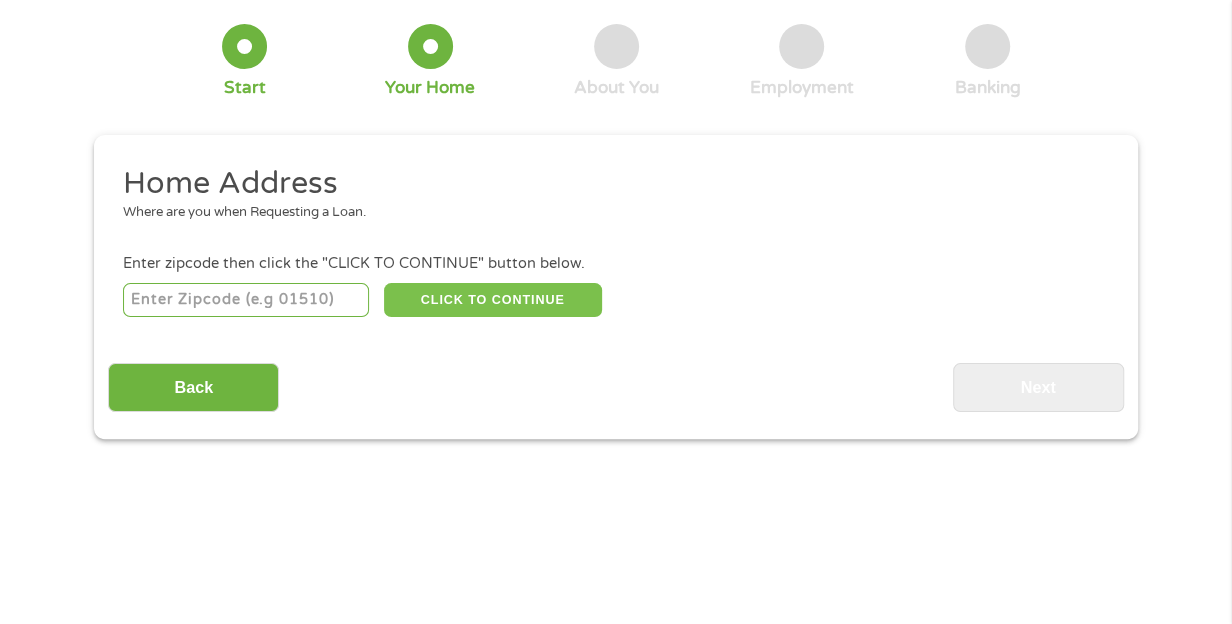 type on "[POSTAL_CODE]" 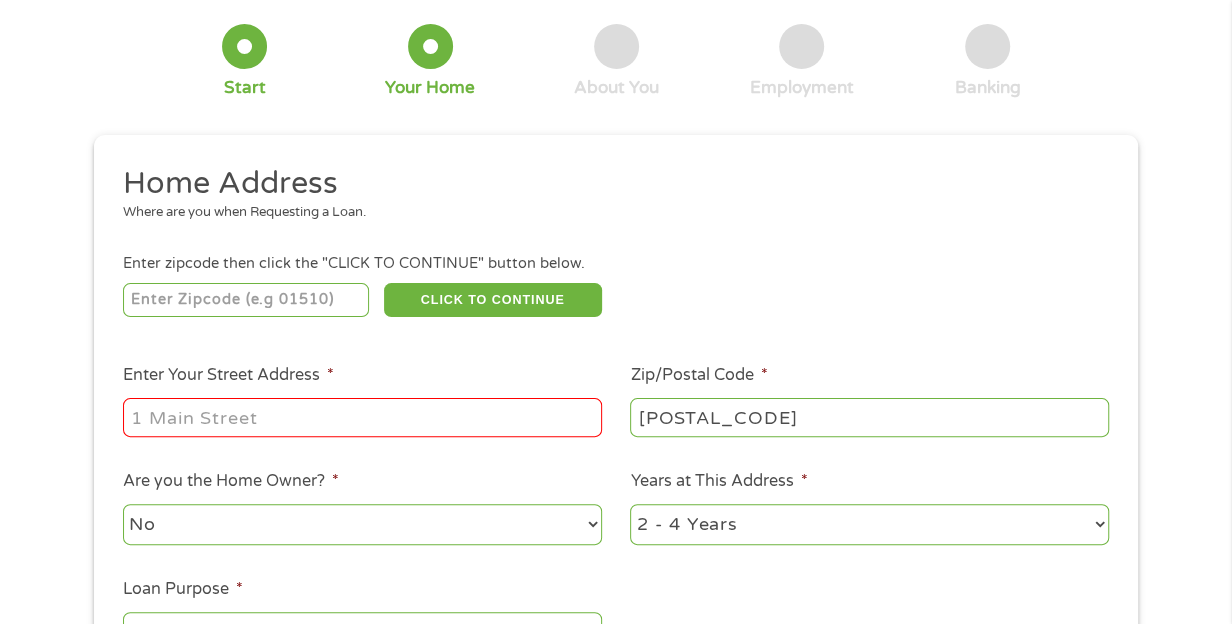 click on "Enter Your Street Address *" at bounding box center [362, 417] 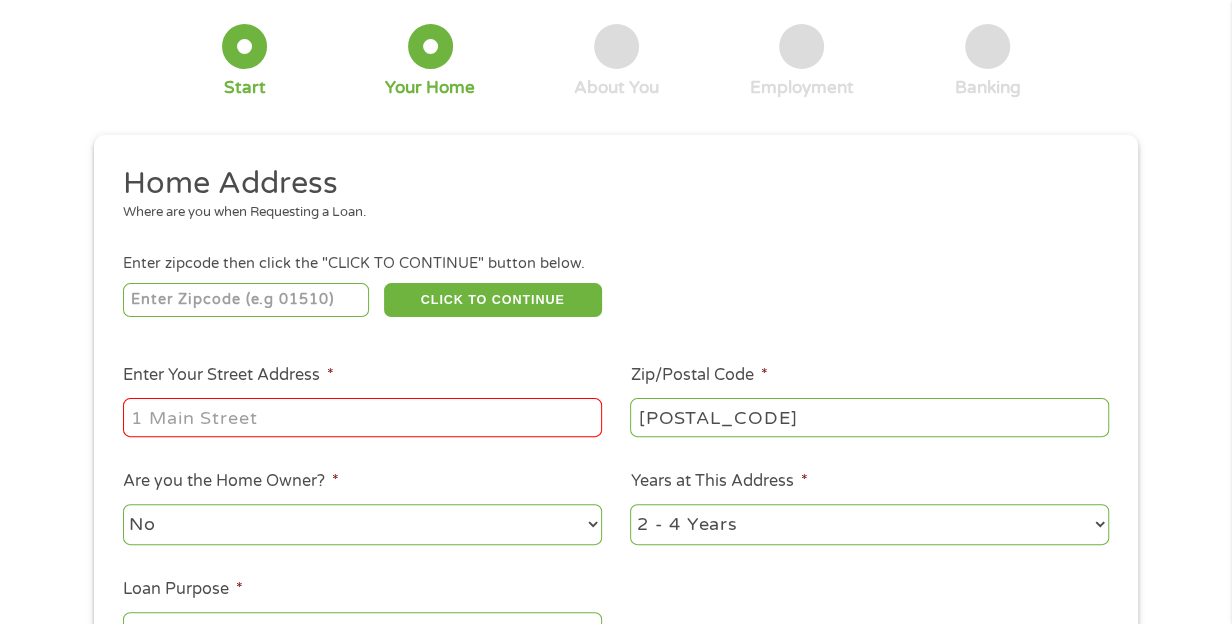type on "[NUMBER] [STREET] [NUMBER]" 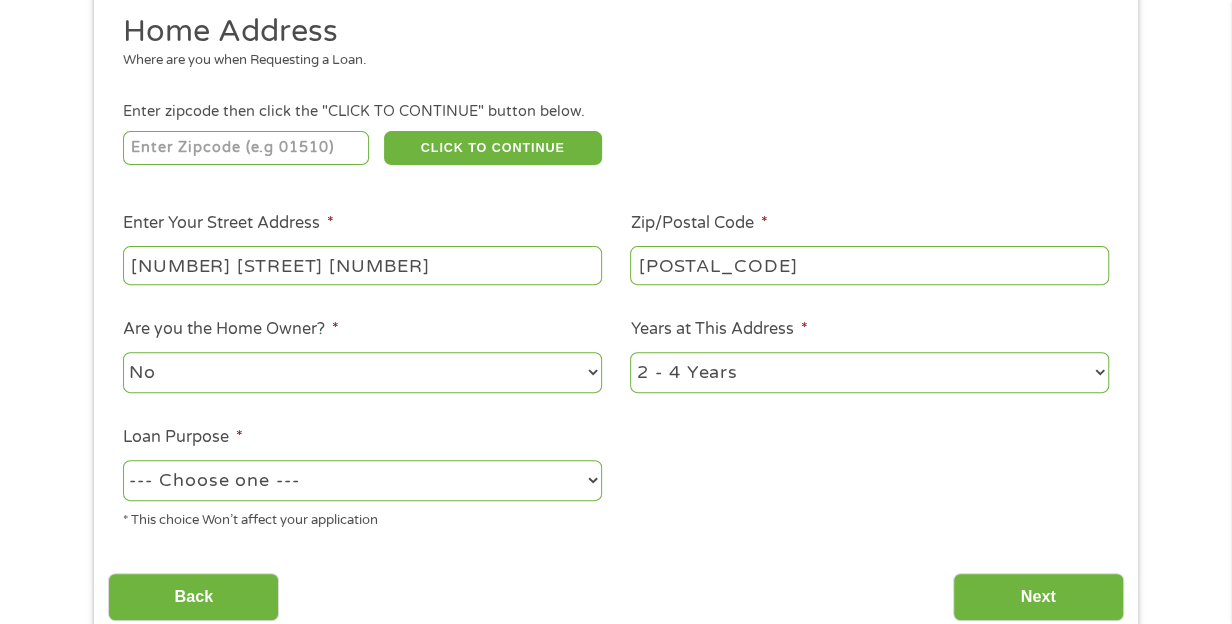 scroll, scrollTop: 300, scrollLeft: 0, axis: vertical 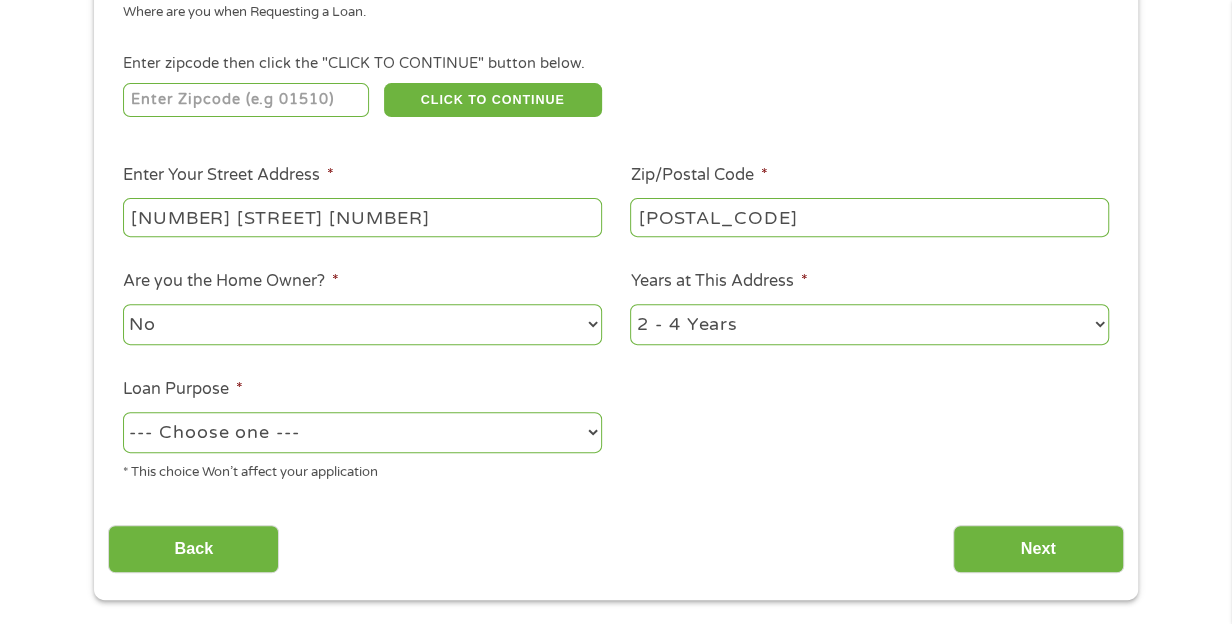 click on "1 Year or less 1 - 2 Years 2 - 4 Years Over 4 Years" at bounding box center (869, 324) 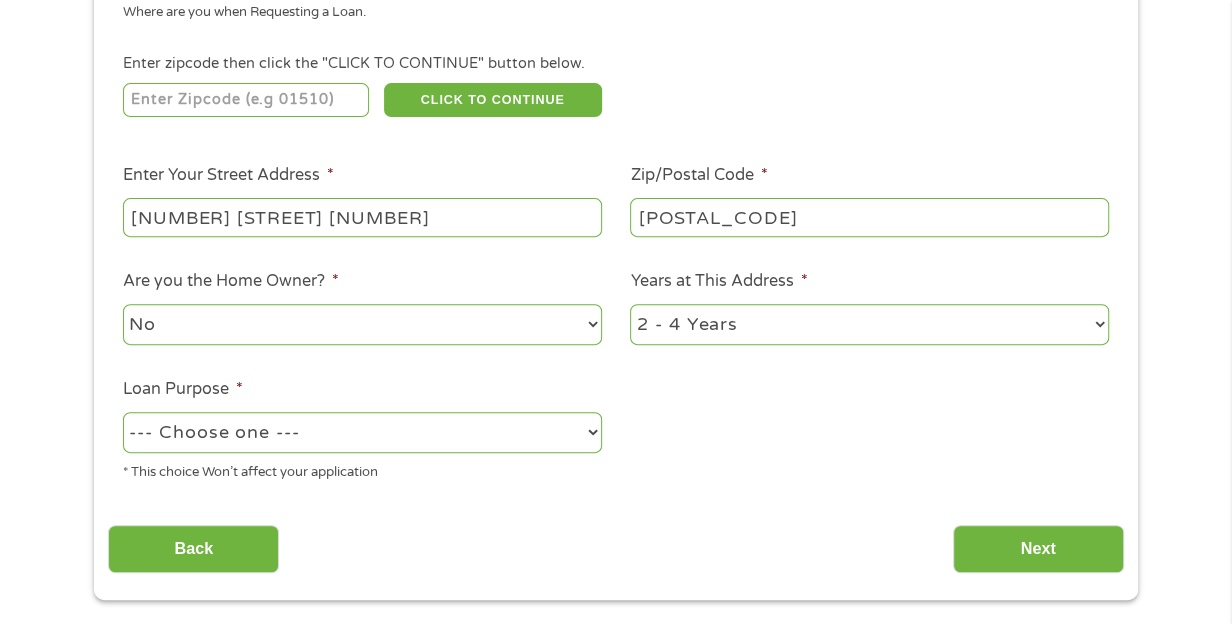 select on "60months" 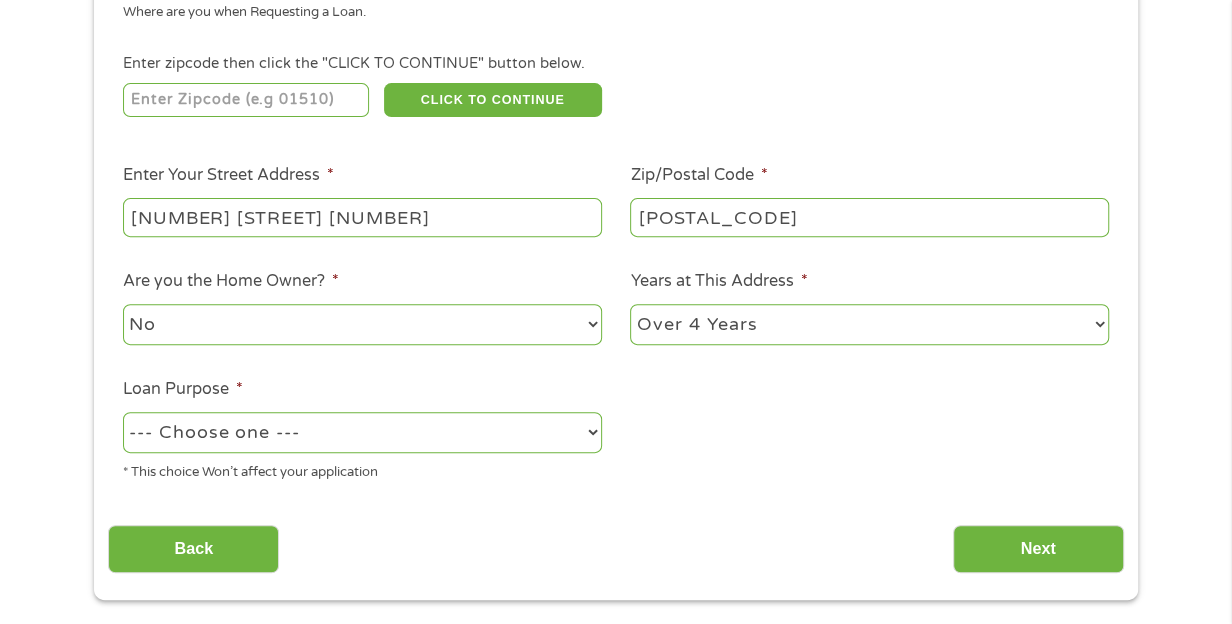 click on "1 Year or less 1 - 2 Years 2 - 4 Years Over 4 Years" at bounding box center (869, 324) 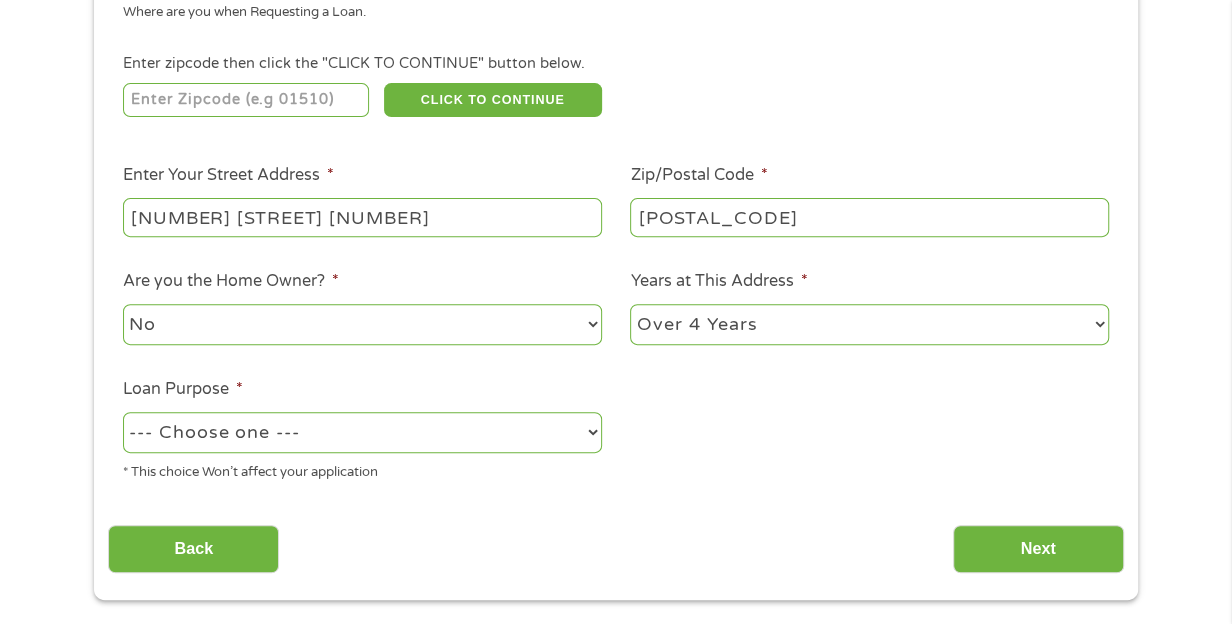 select on "shorttermcash" 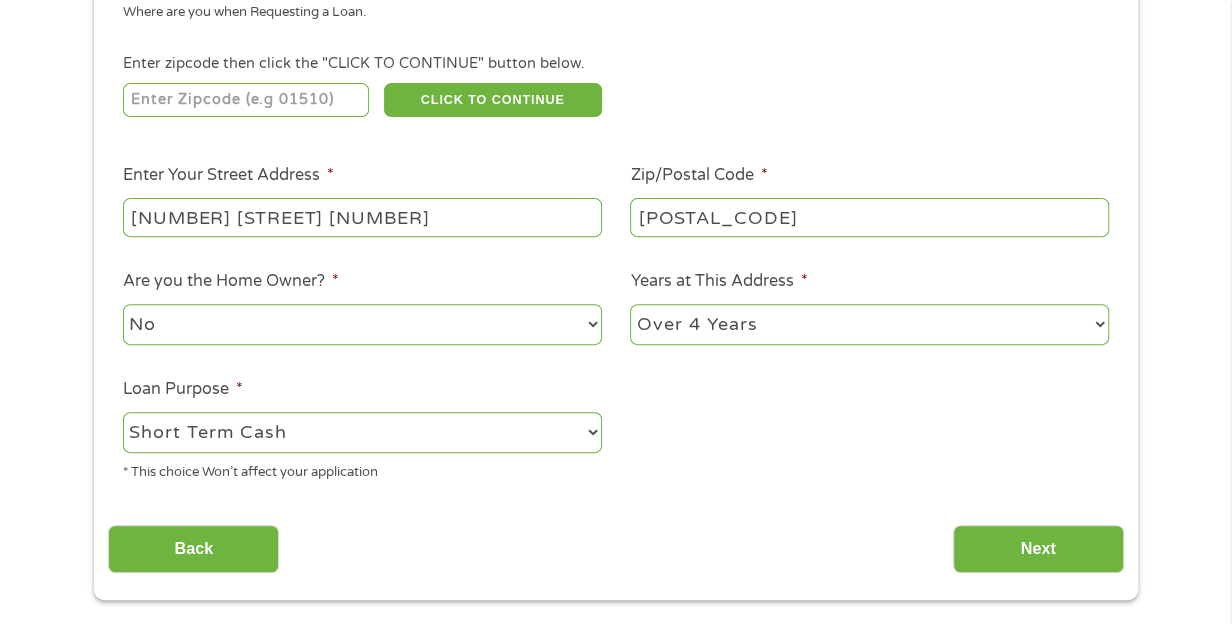 click on "--- Choose one --- Pay Bills Debt Consolidation Home Improvement Major Purchase Car Loan Short Term Cash Medical Expenses Other" at bounding box center (362, 432) 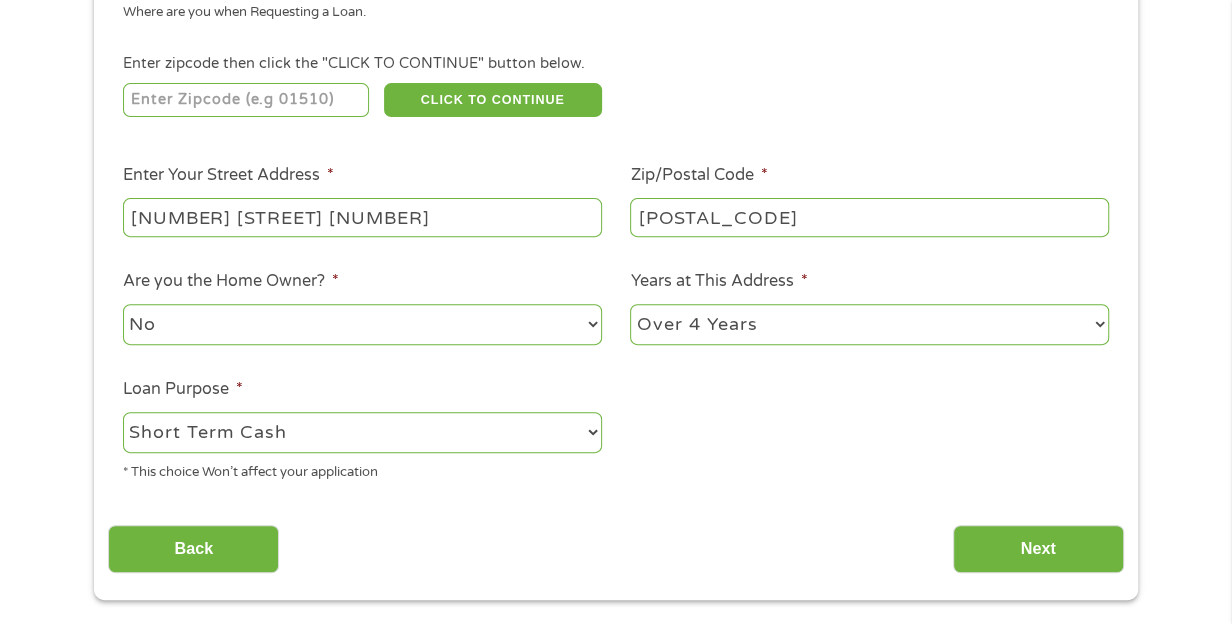 type on "[NUMBER] [STREET] [NUMBER]" 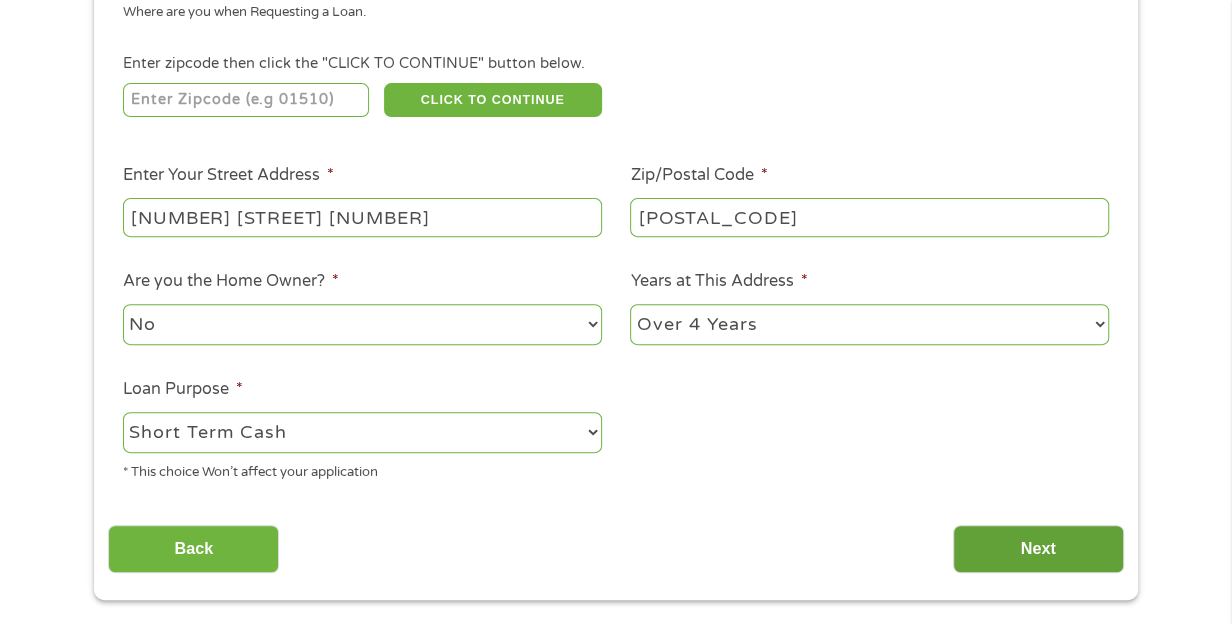 click on "Next" at bounding box center (1038, 549) 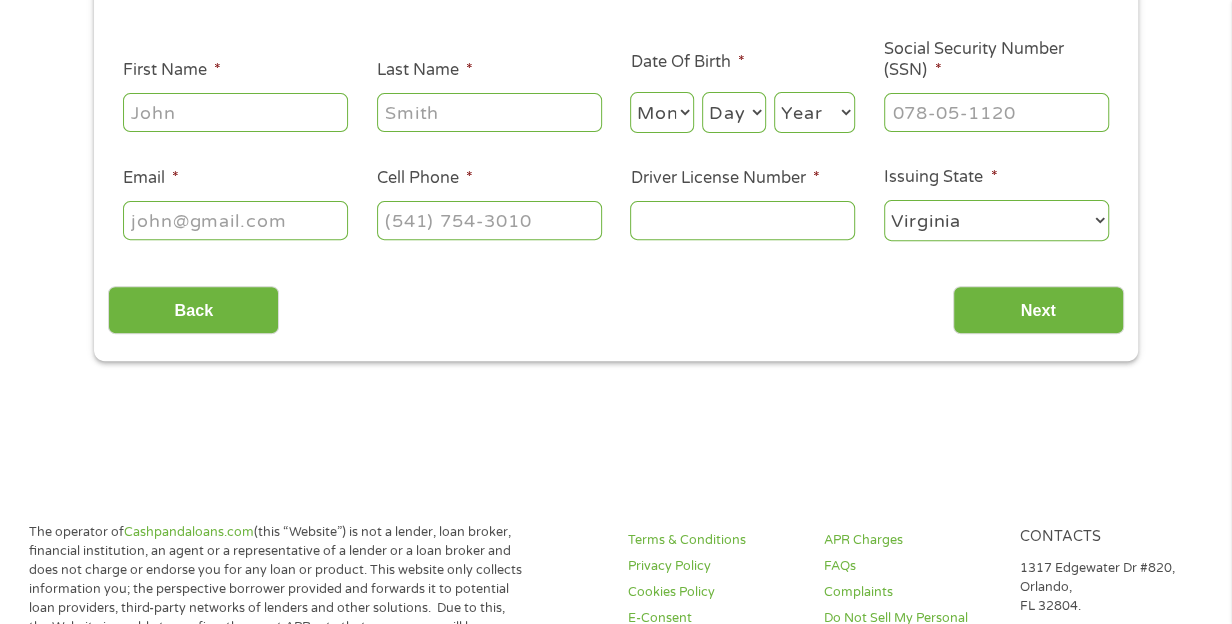 scroll, scrollTop: 8, scrollLeft: 8, axis: both 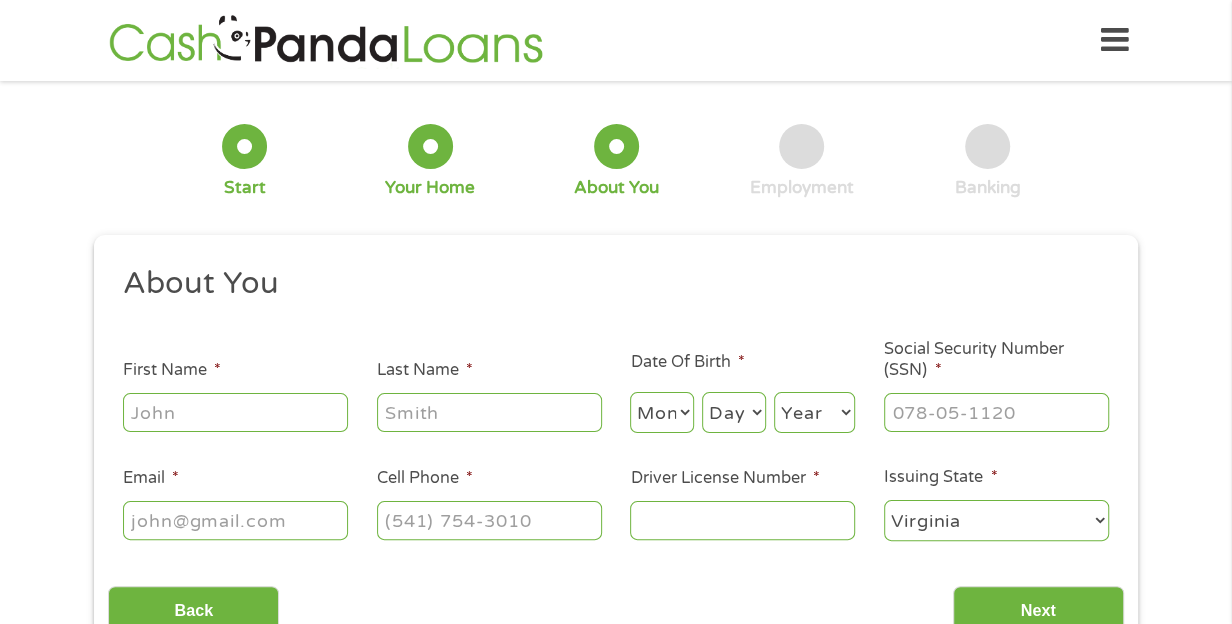 click on "First Name *" at bounding box center [235, 412] 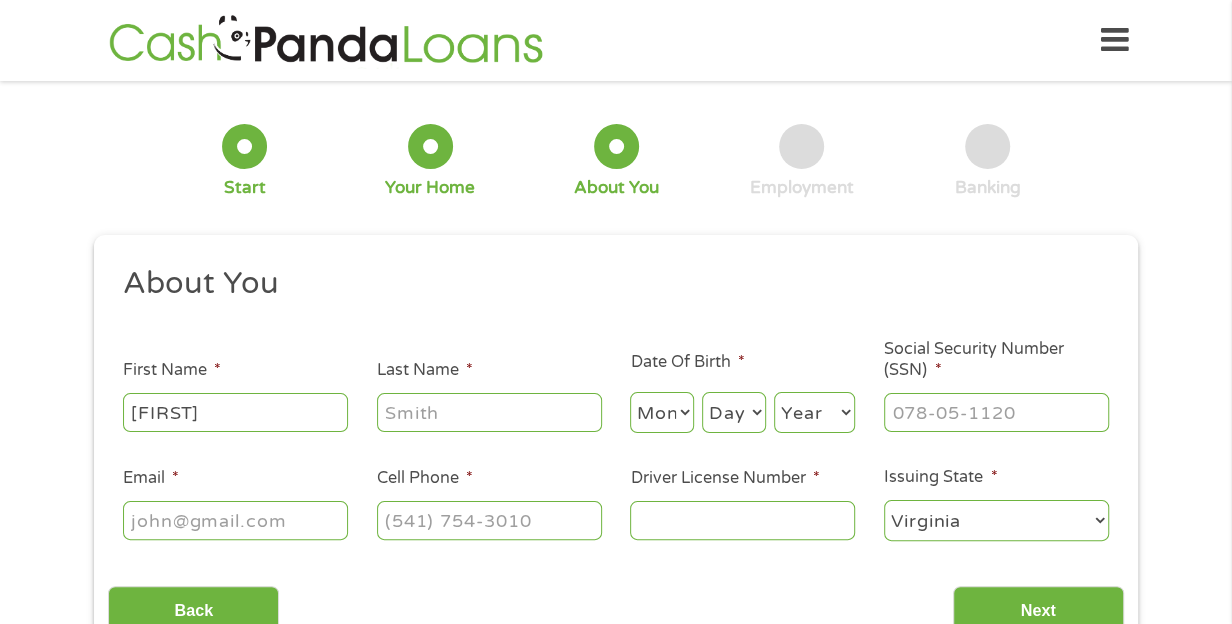 type on "[FIRST]" 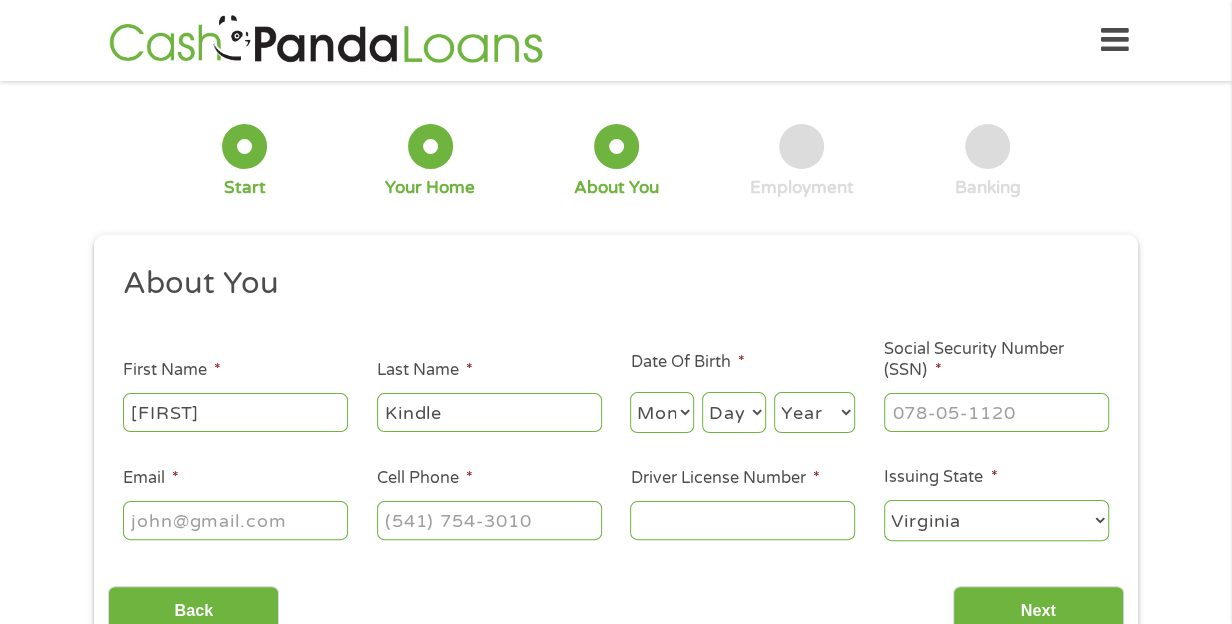 type on "Kindle" 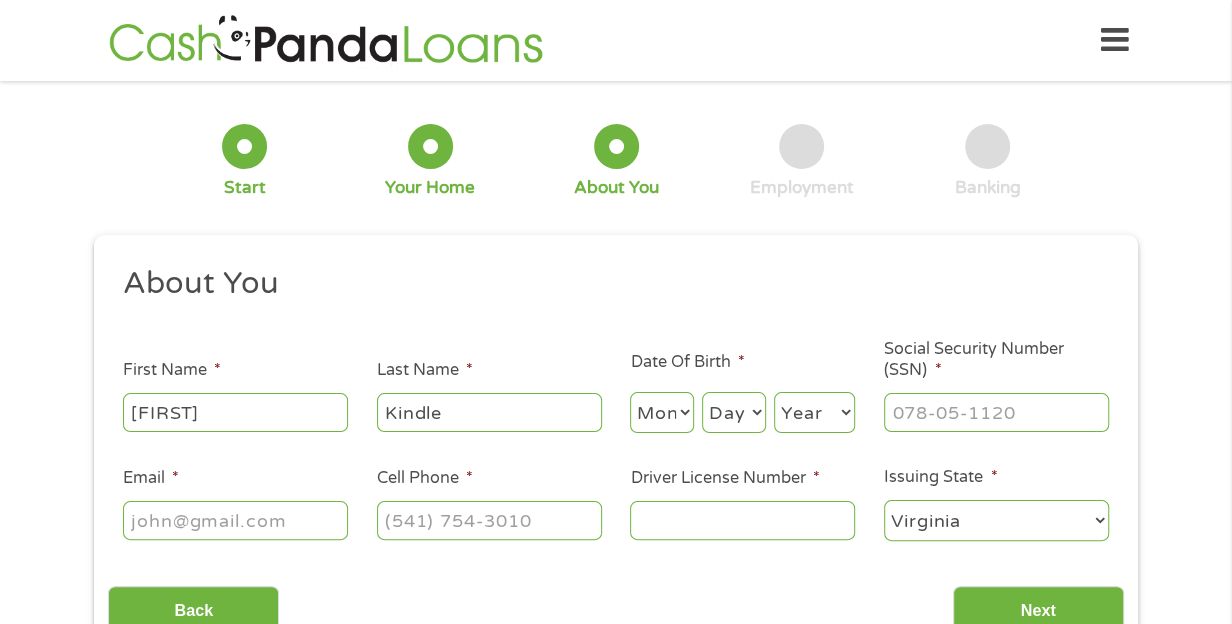 select on "3" 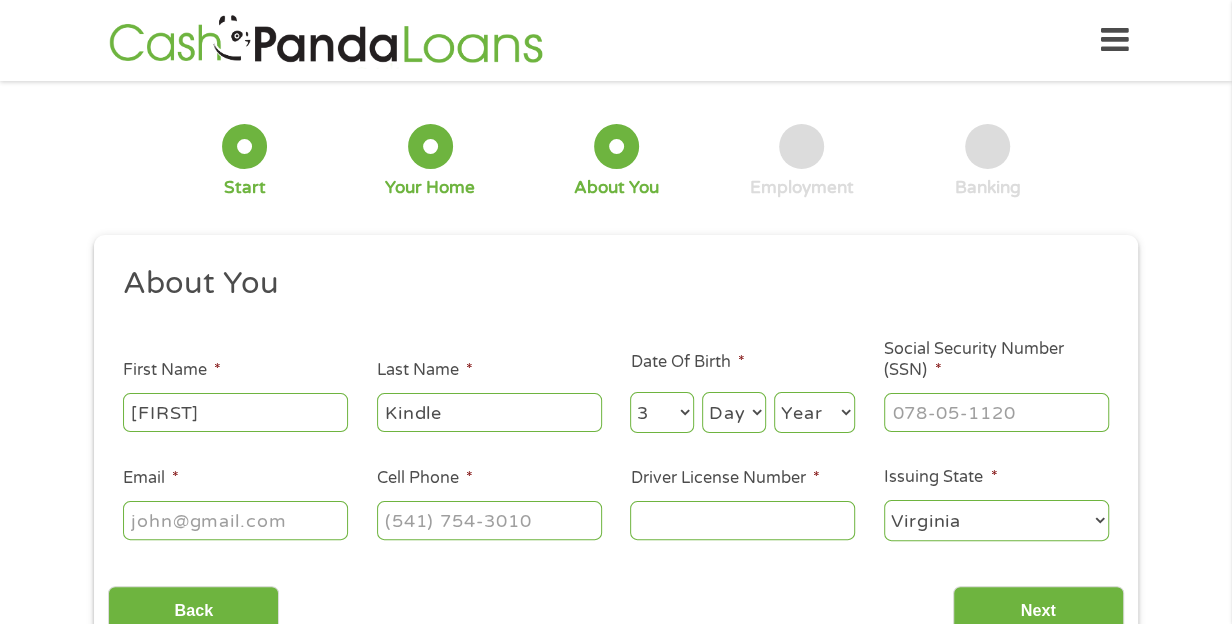 click on "Month 1 2 3 4 5 6 7 8 9 10 11 12" at bounding box center (662, 412) 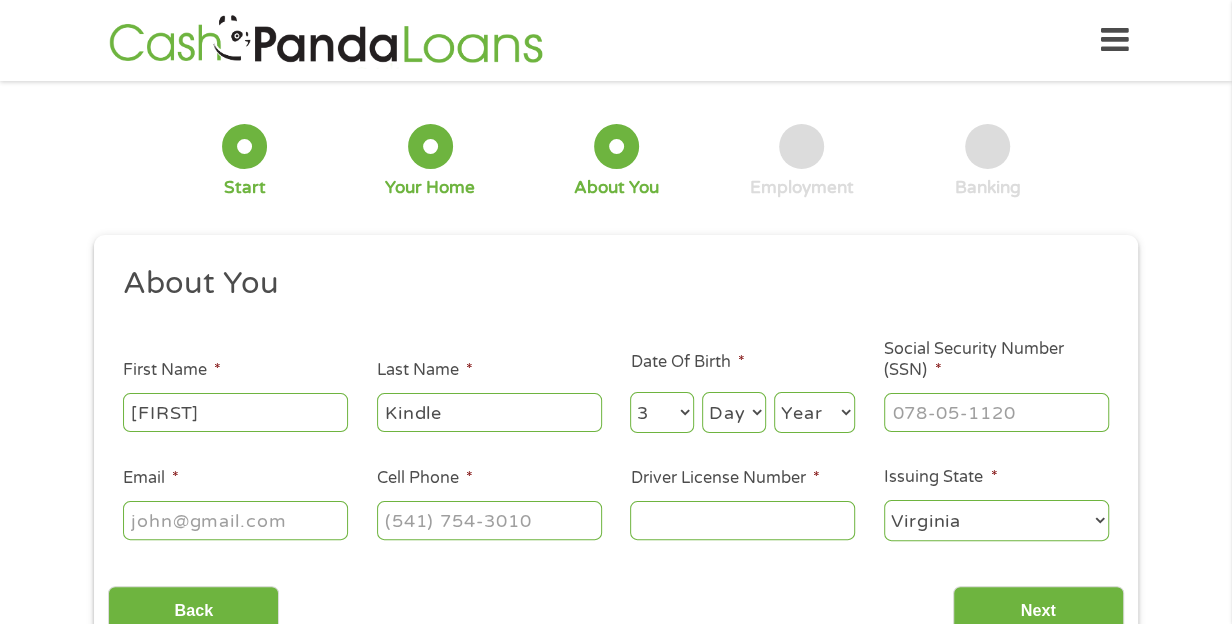 select on "22" 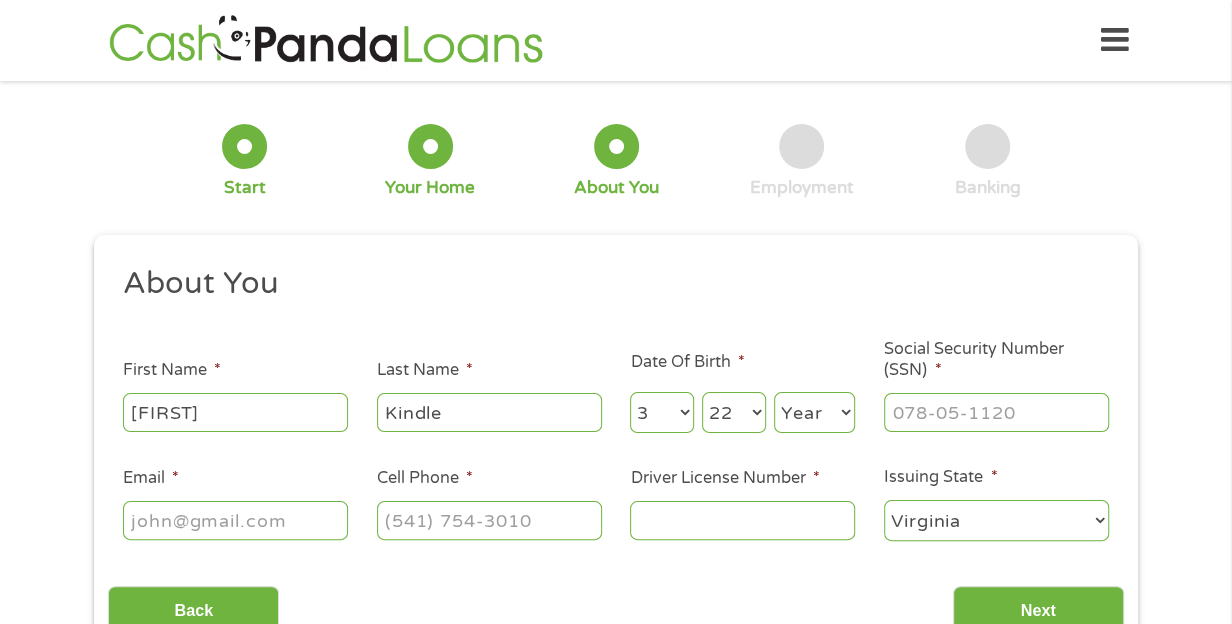click on "Day 1 2 3 4 5 6 7 8 9 10 11 12 13 14 15 16 17 18 19 20 21 22 23 24 25 26 27 28 29 30 31" at bounding box center (734, 412) 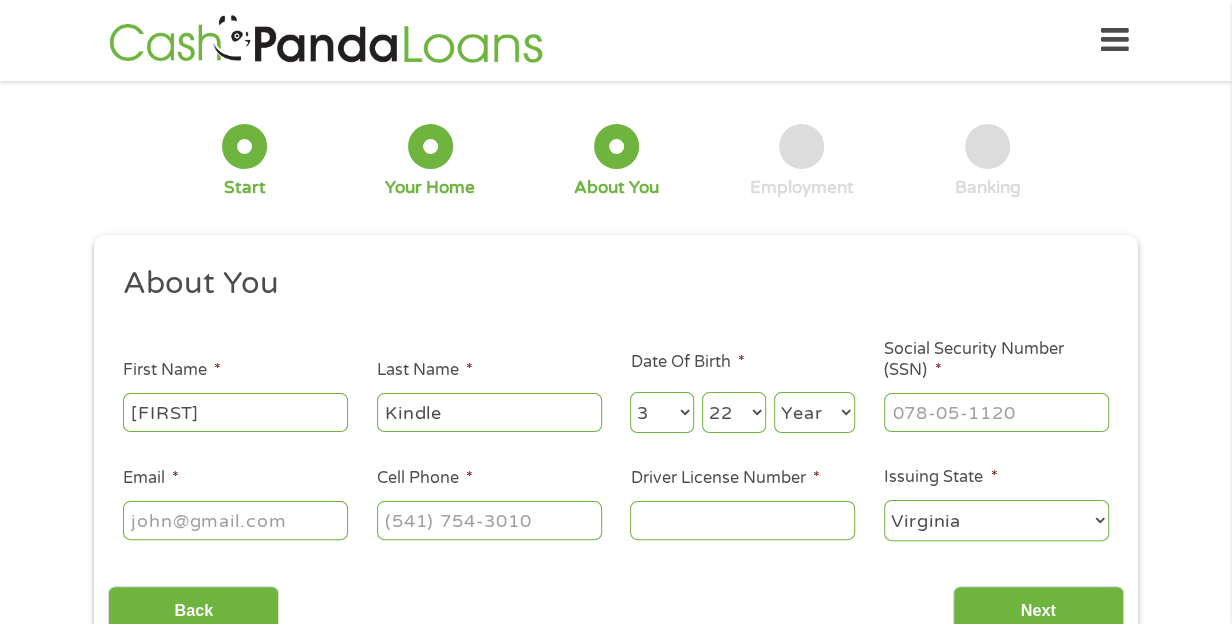 select on "1959" 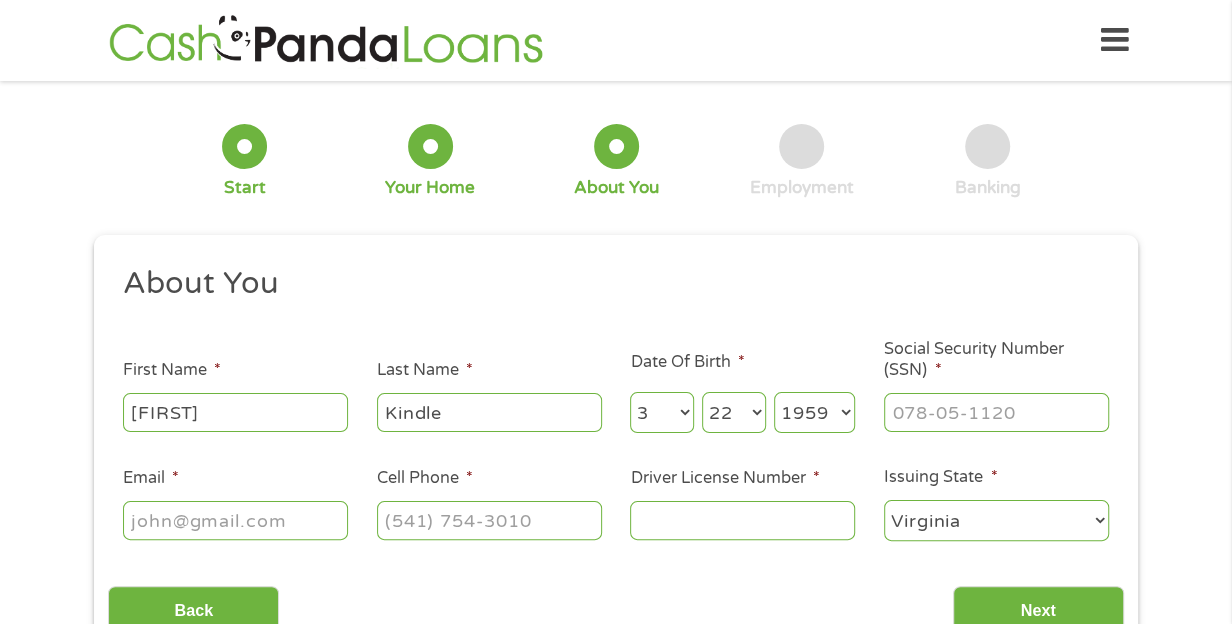 click on "Year 2007 2006 2005 2004 2003 2002 2001 2000 1999 1998 1997 1996 1995 1994 1993 1992 1991 1990 1989 1988 1987 1986 1985 1984 1983 1982 1981 1980 1979 1978 1977 1976 1975 1974 1973 1972 1971 1970 1969 1968 1967 1966 1965 1964 1963 1962 1961 1960 1959 1958 1957 1956 1955 1954 1953 1952 1951 1950 1949 1948 1947 1946 1945 1944 1943 1942 1941 1940 1939 1938 1937 1936 1935 1934 1933 1932 1931 1930 1929 1928 1927 1926 1925 1924 1923 1922 1921 1920" at bounding box center [814, 412] 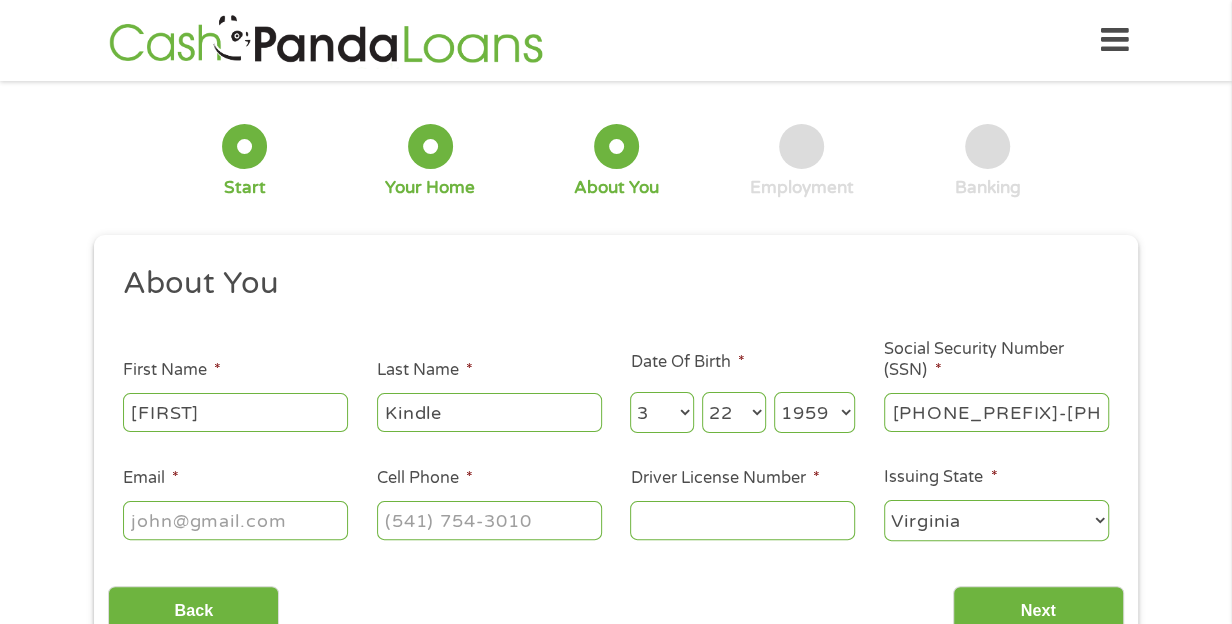 type on "[PHONE_PREFIX]-[PHONE_PREFIX]-[PHONE_PREFIX]" 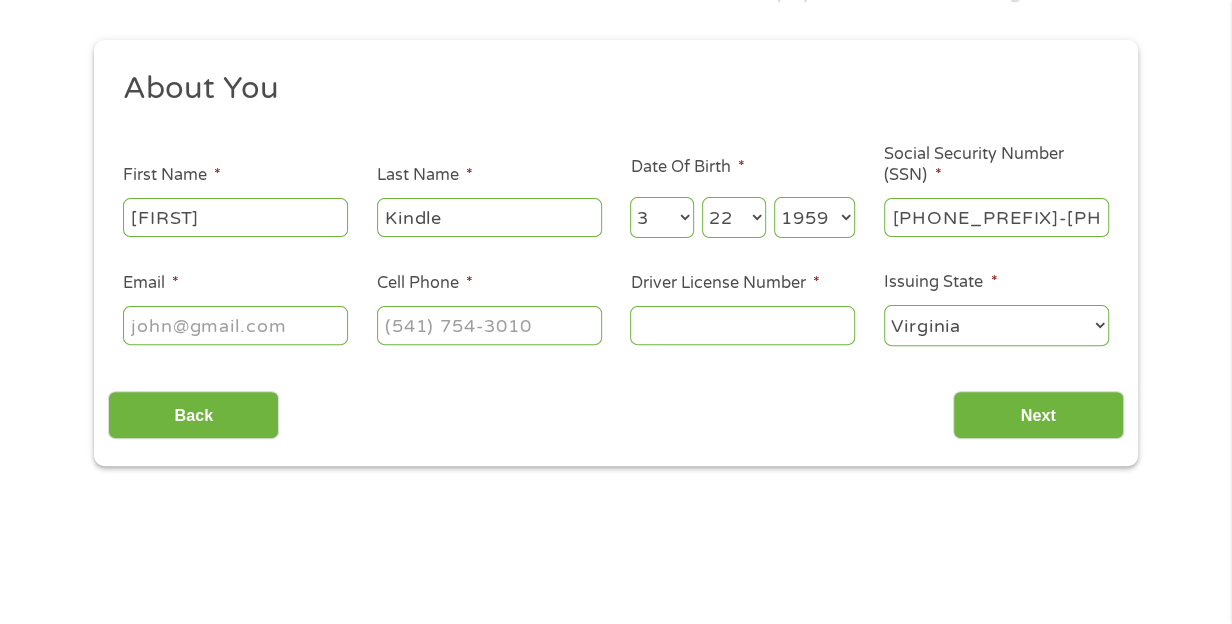scroll, scrollTop: 200, scrollLeft: 0, axis: vertical 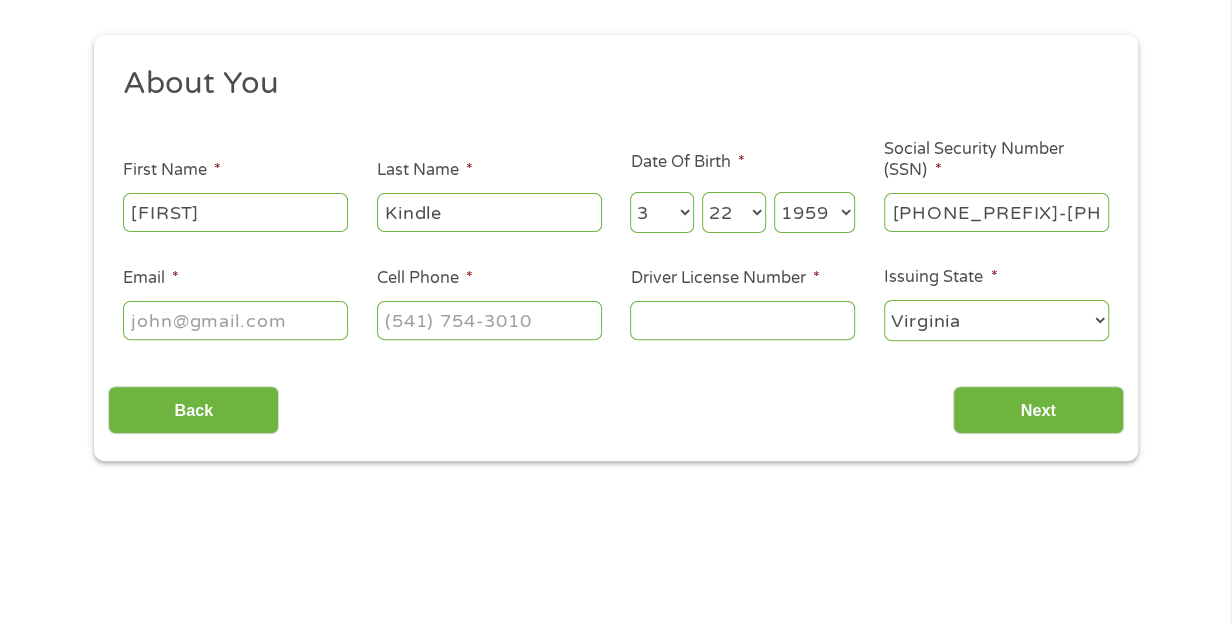 click on "Email *" at bounding box center [235, 320] 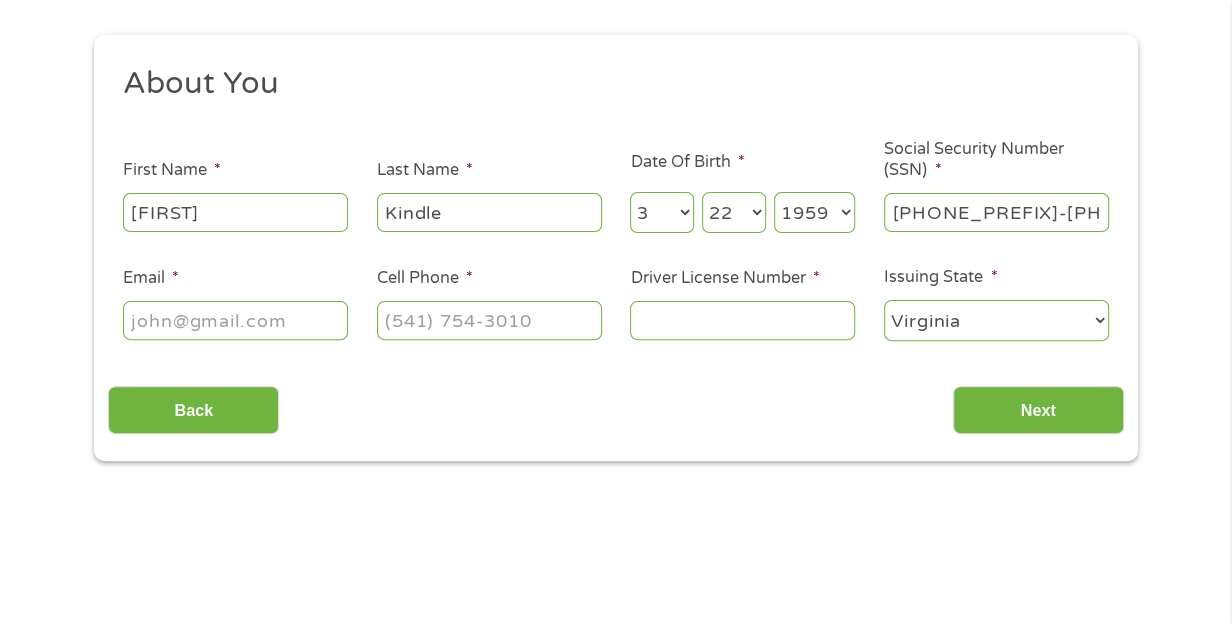 type on "[EMAIL]" 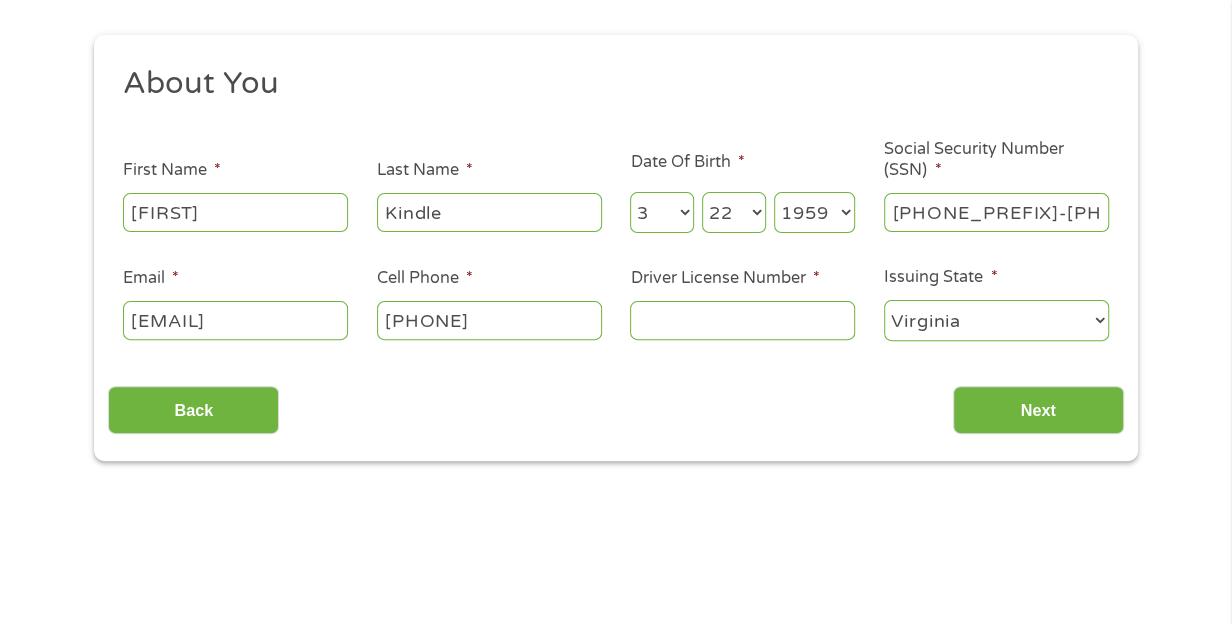 type on "([PHONE]) [PHONE]-[PHONE]" 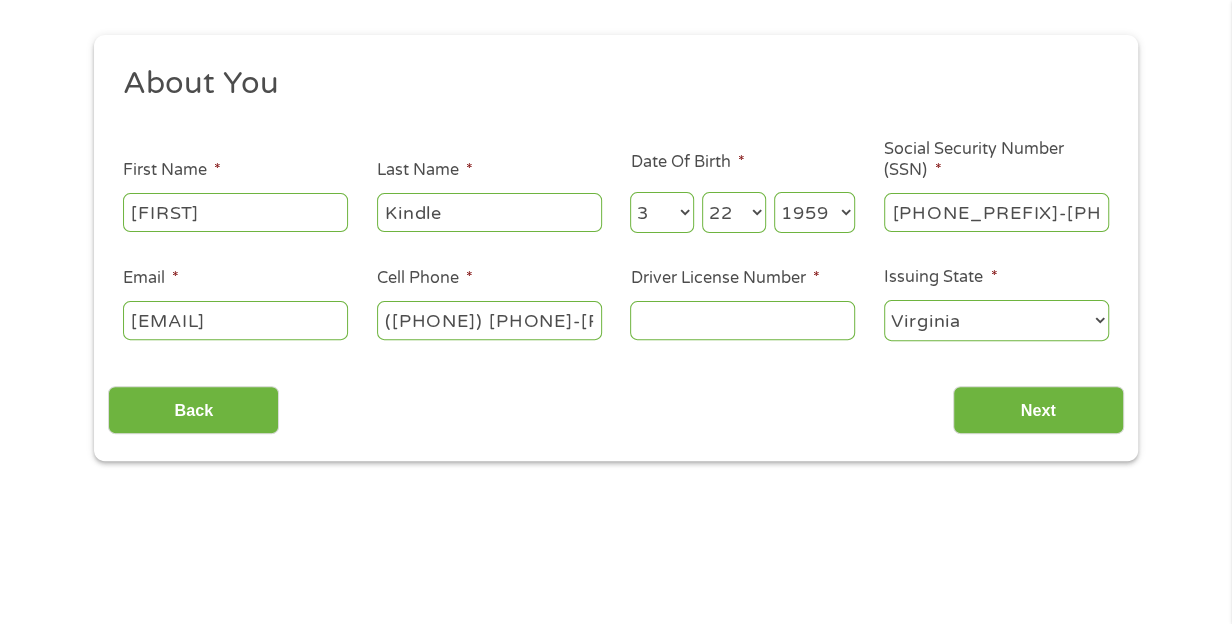click on "Driver License Number *" at bounding box center (742, 320) 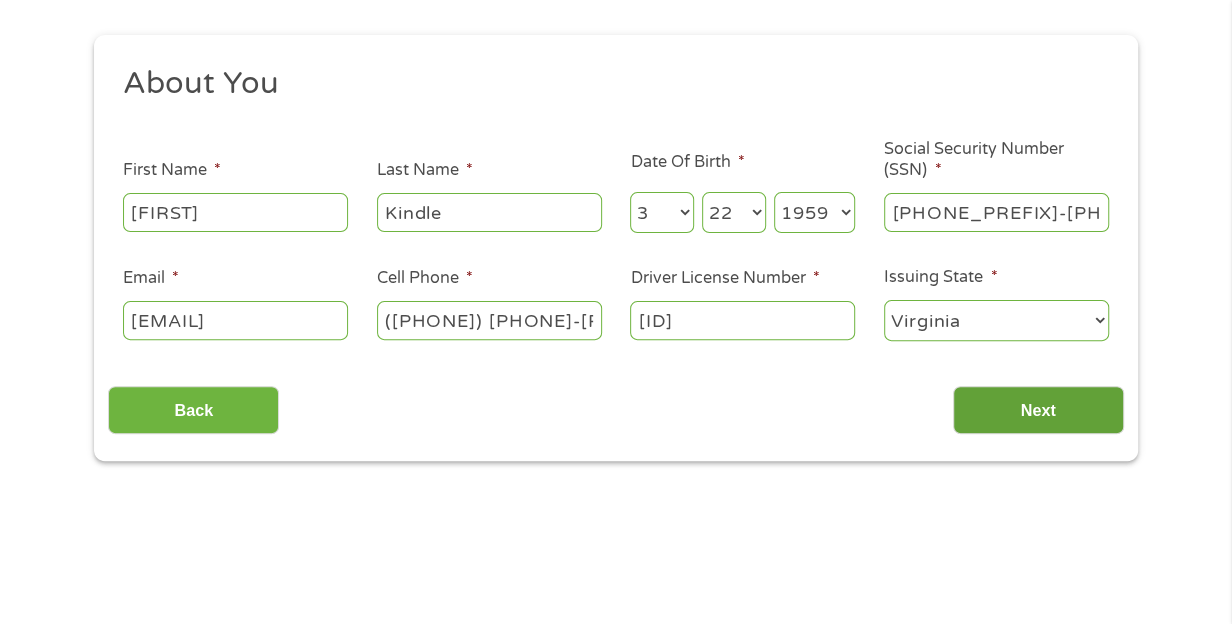 type on "[ID]" 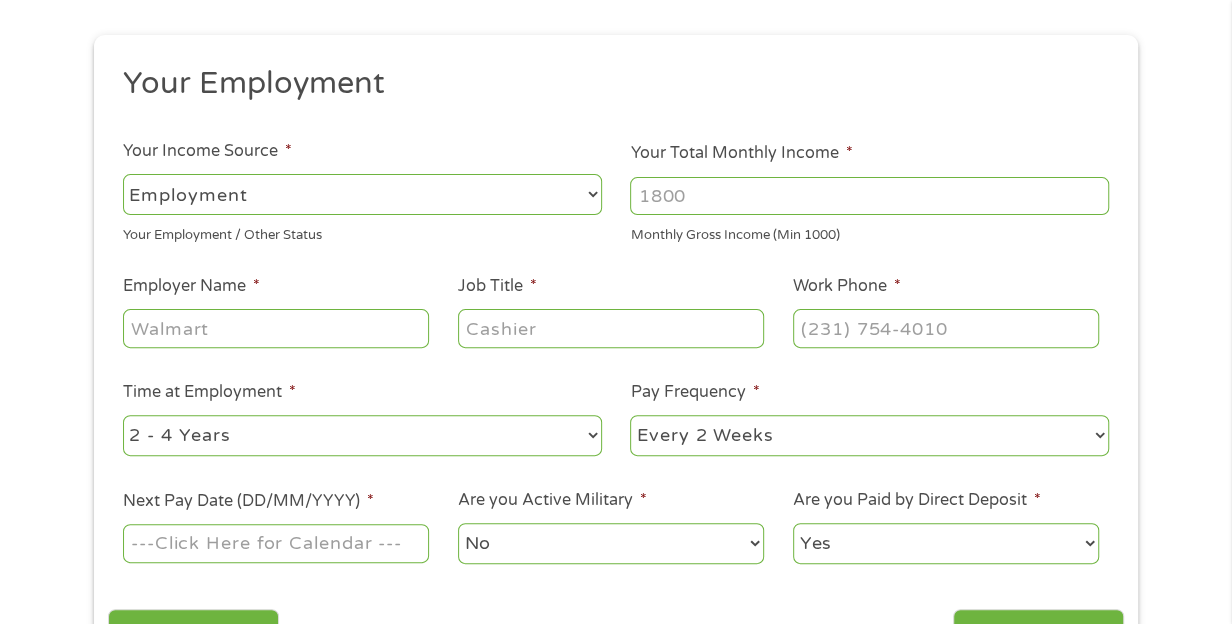 scroll, scrollTop: 8, scrollLeft: 8, axis: both 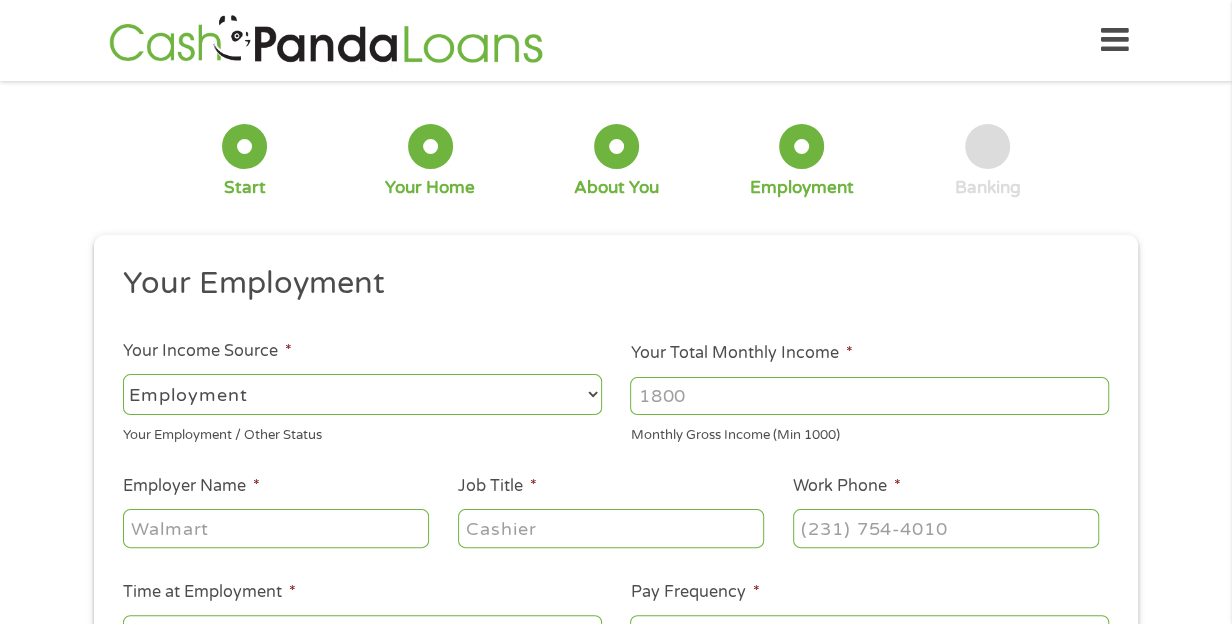 click on "--- Choose one --- Employment Self Employed Benefits" at bounding box center [362, 394] 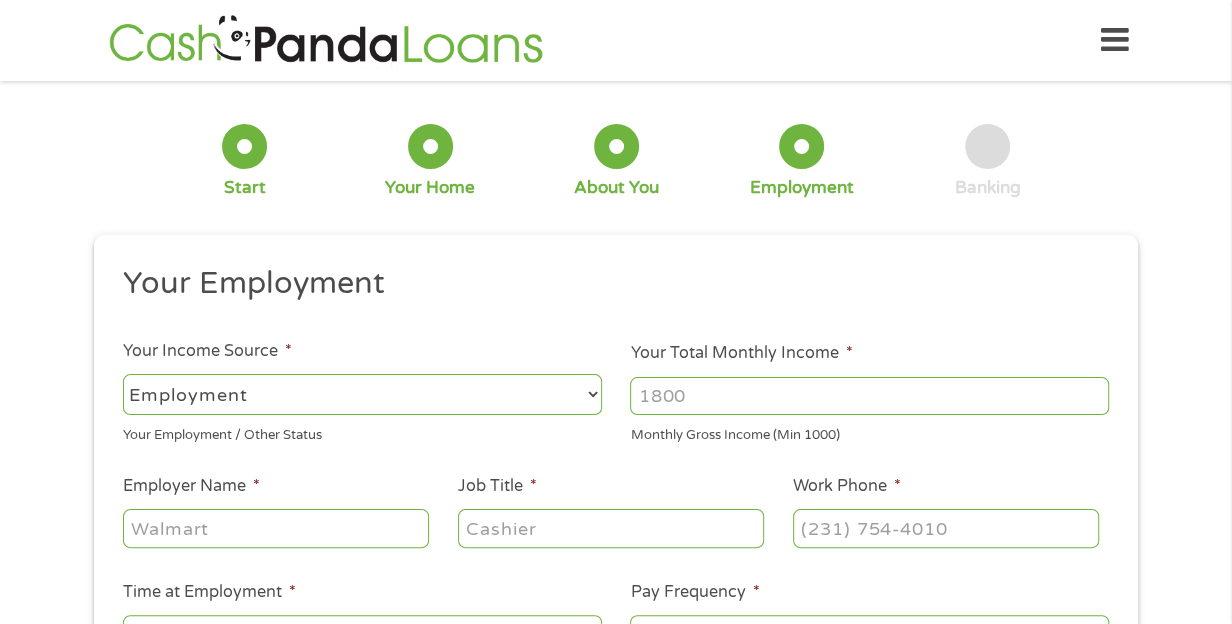 select on "benefits" 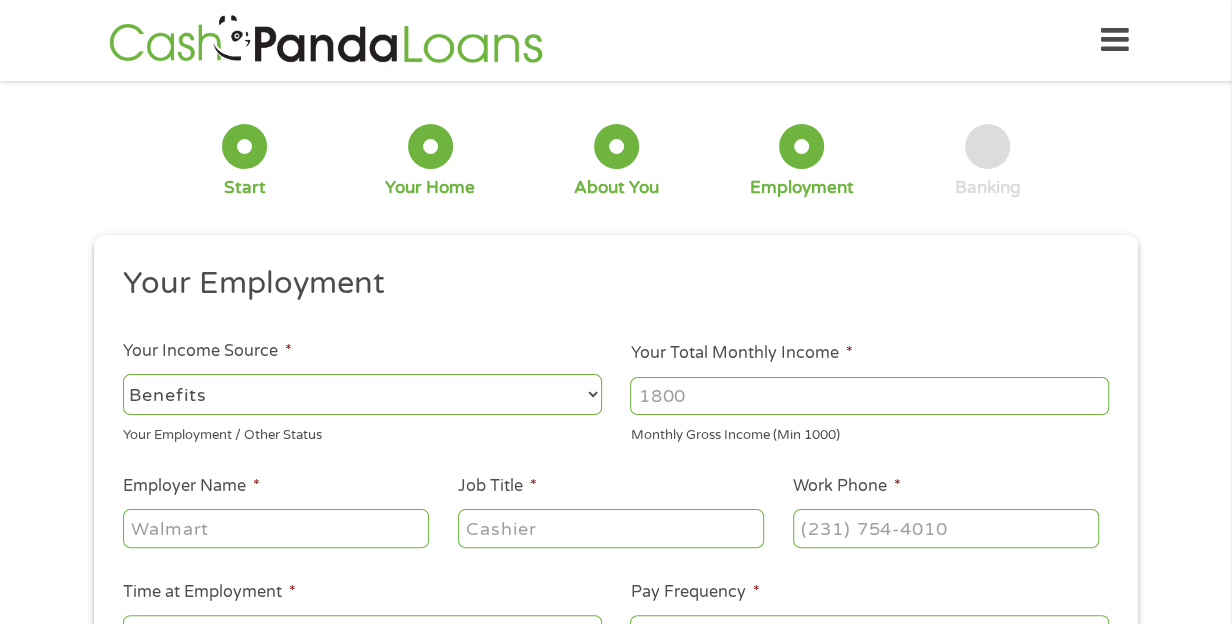 click on "--- Choose one --- Employment Self Employed Benefits" at bounding box center (362, 394) 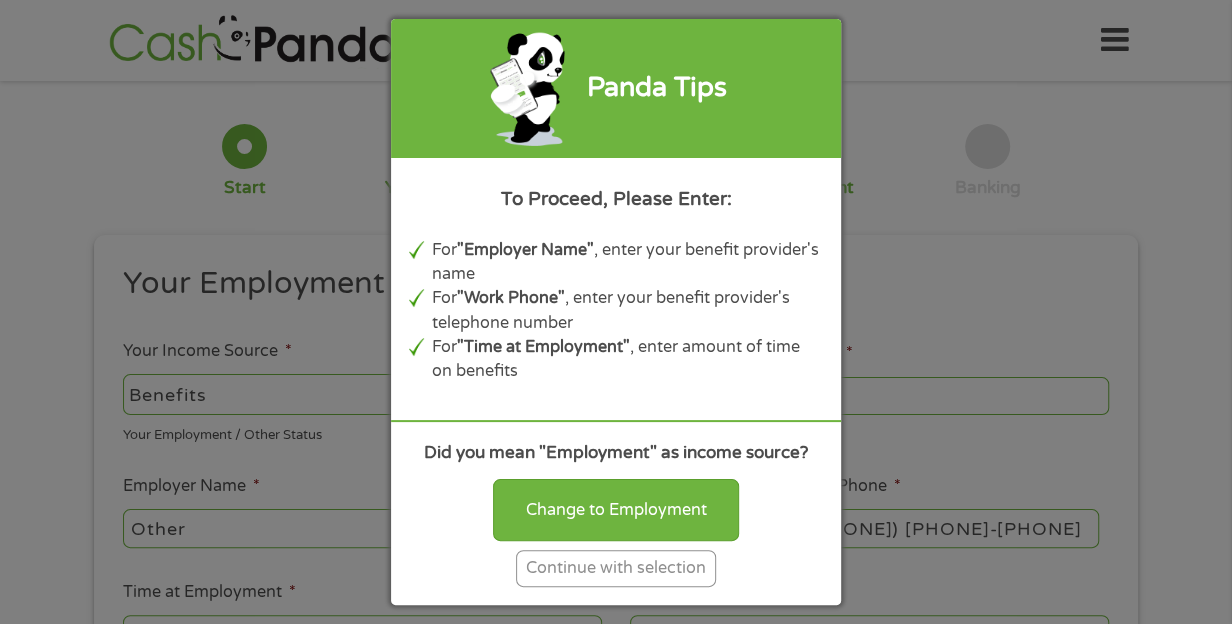 click on "Panda Tips To Proceed, Please Enter: For  "Employer Name" , enter your benefit provider's name For  "Work Phone" , enter your benefit provider's telephone number For  "Time at Employment" , enter amount of time on benefits Did you mean "Employment" as income source? Change to Employment Continue with selection" at bounding box center [616, 312] 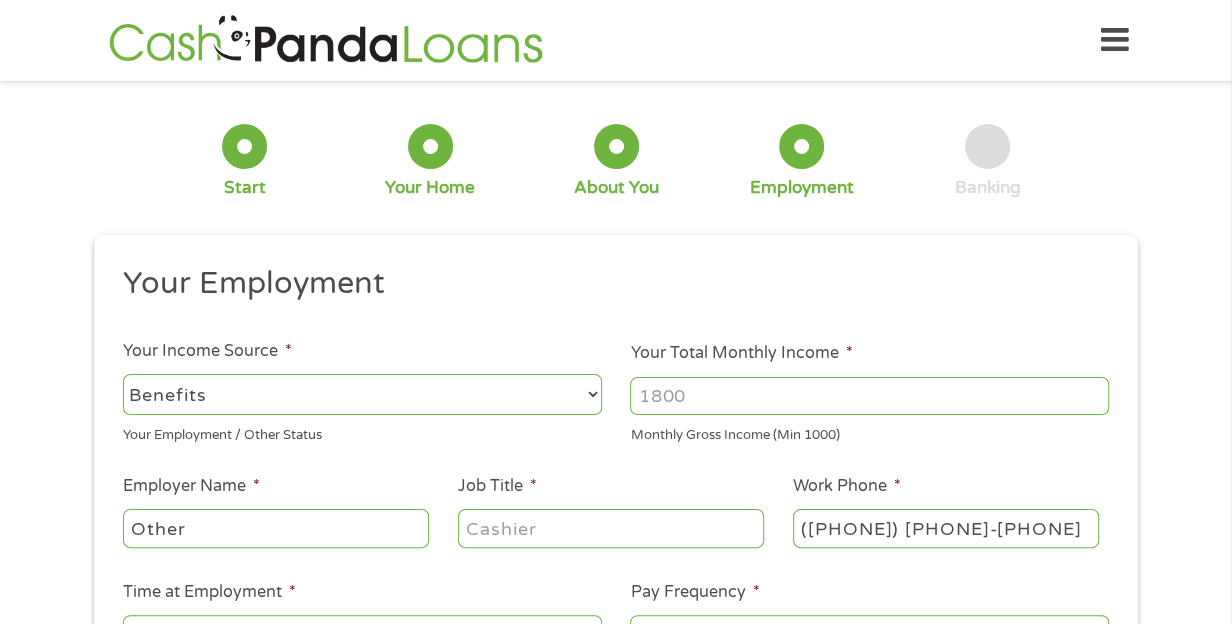 click on "Your Total Monthly Income *" at bounding box center [869, 396] 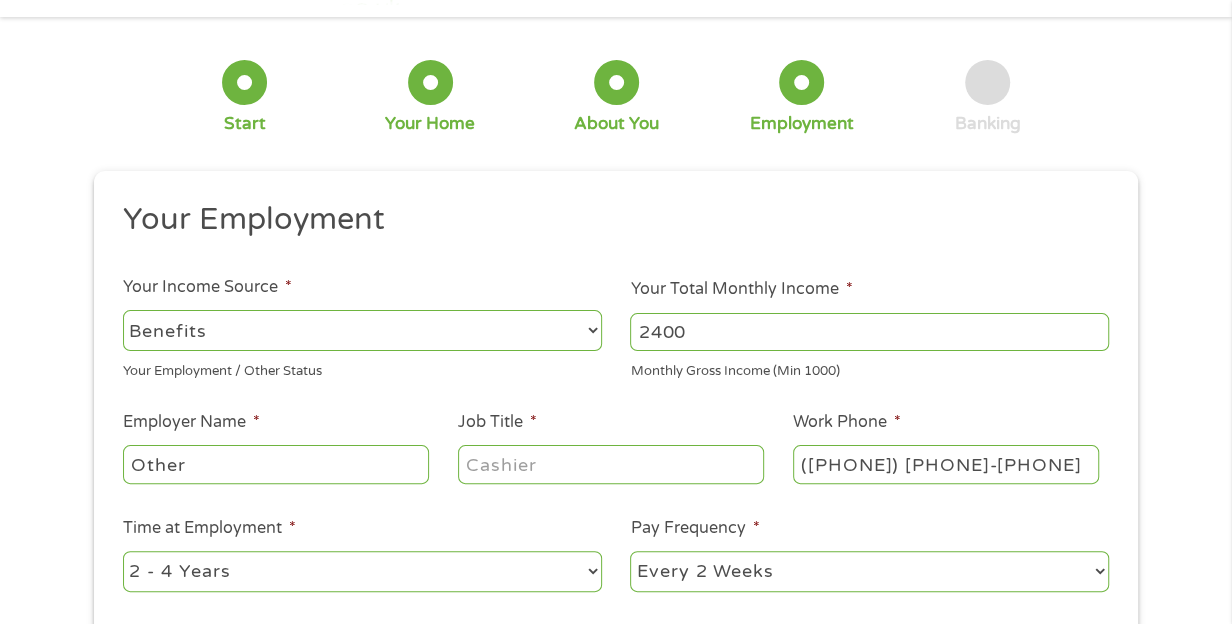 scroll, scrollTop: 100, scrollLeft: 0, axis: vertical 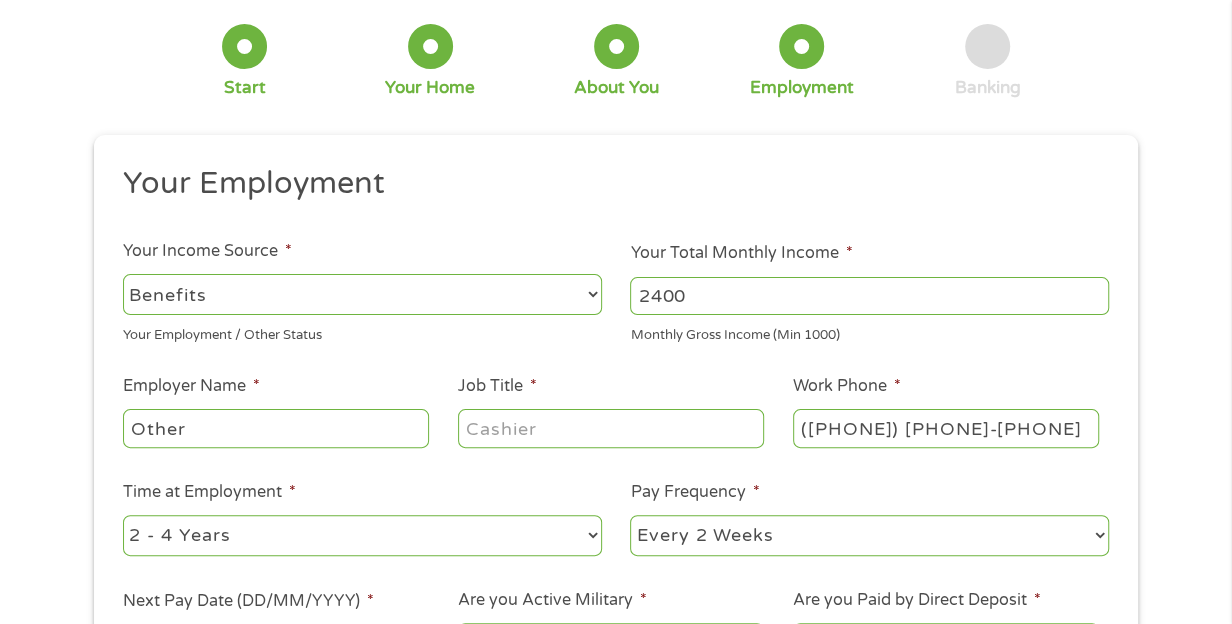 type on "2400" 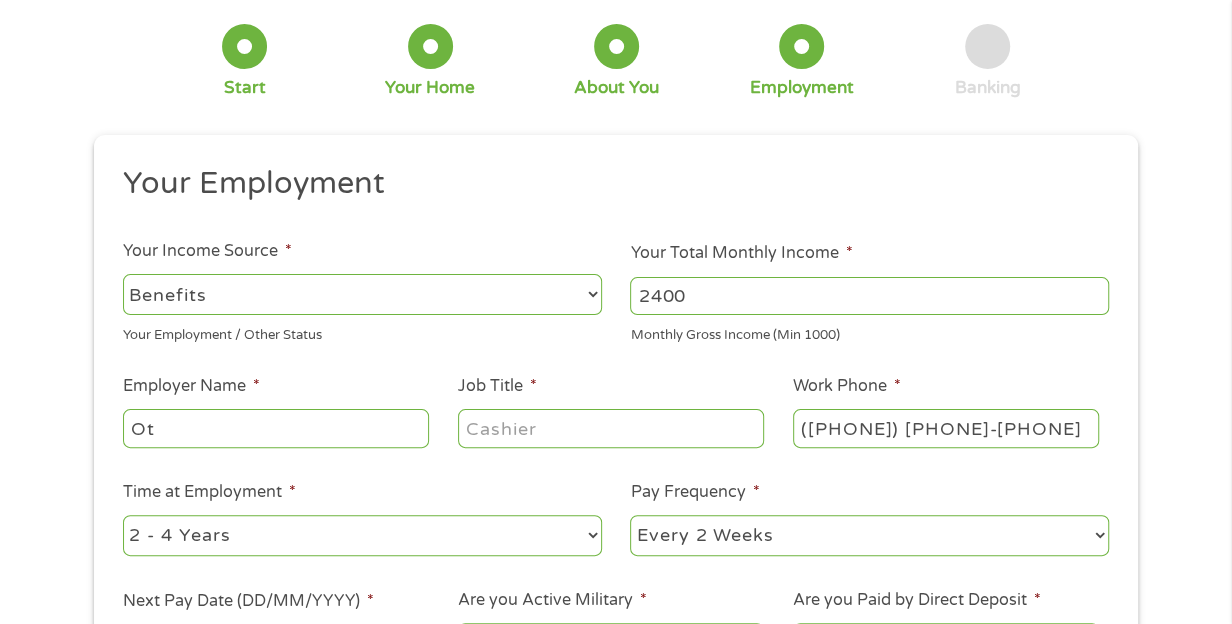 type on "O" 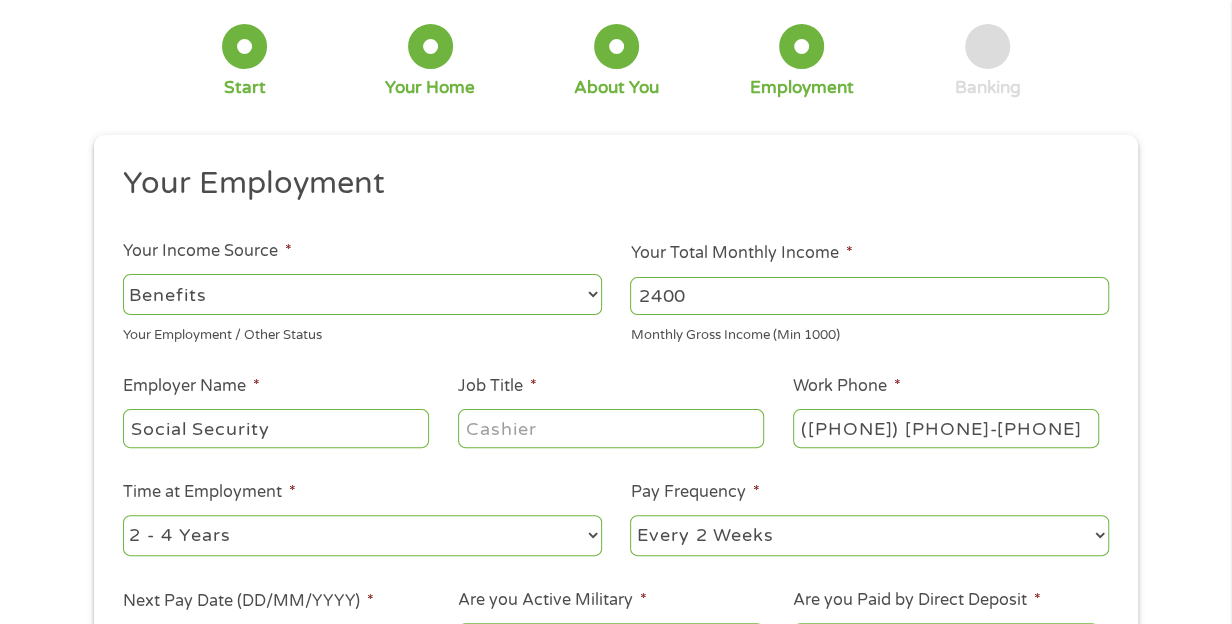 type on "Social Security" 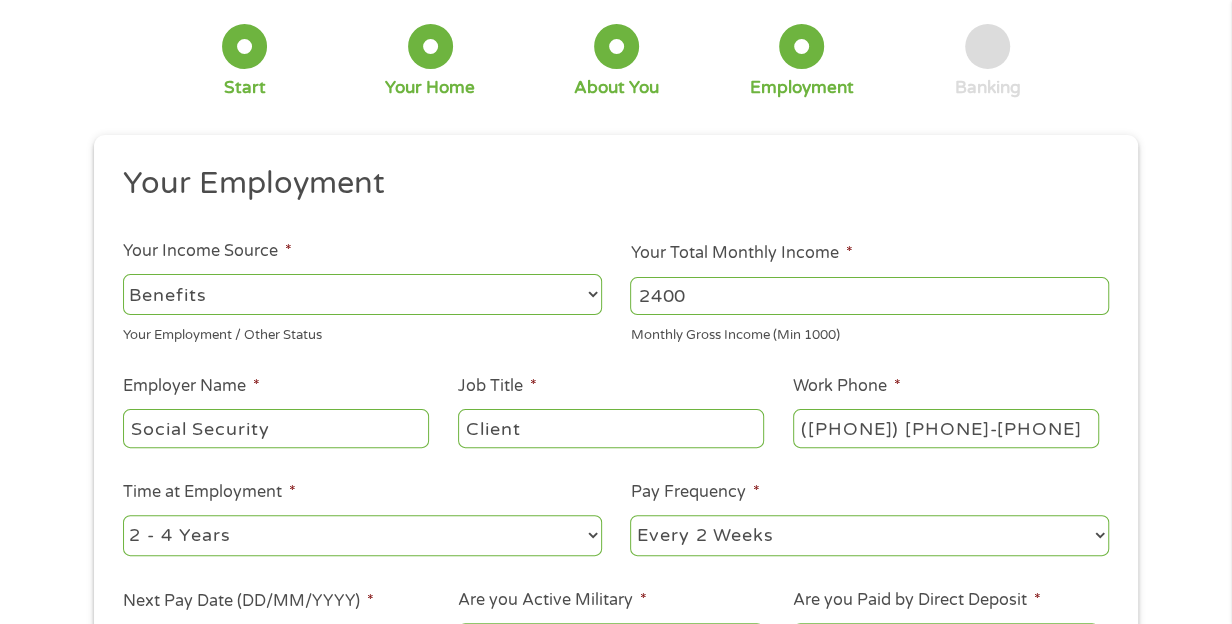 type on "Client" 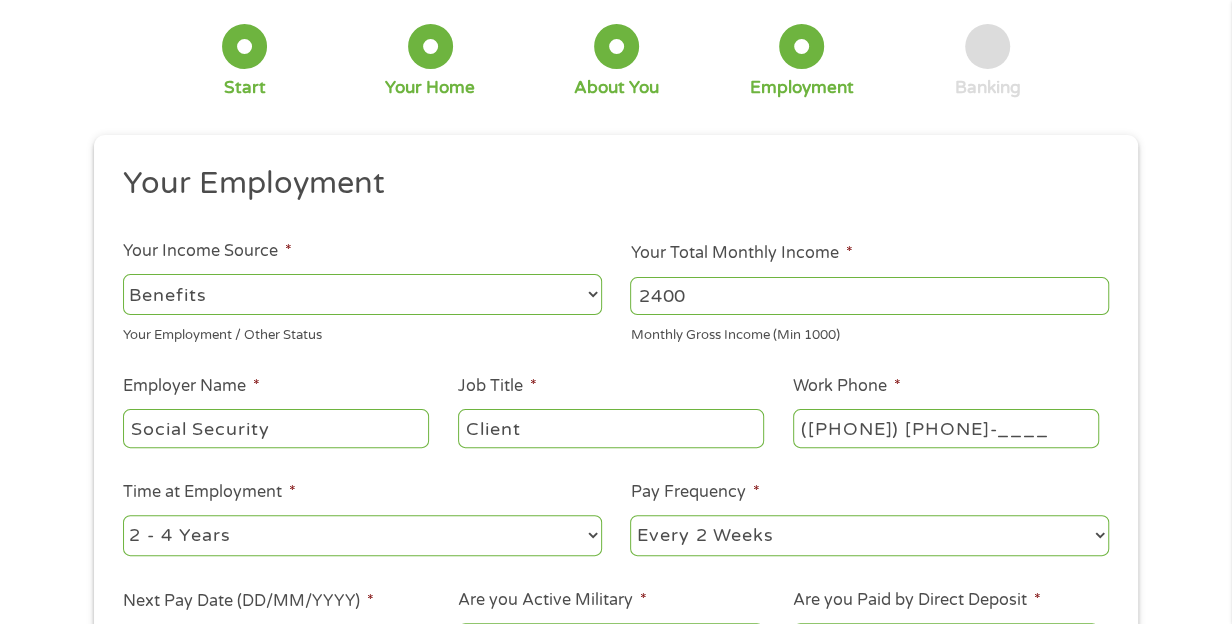 type on "([PHONE]) [PHONE]" 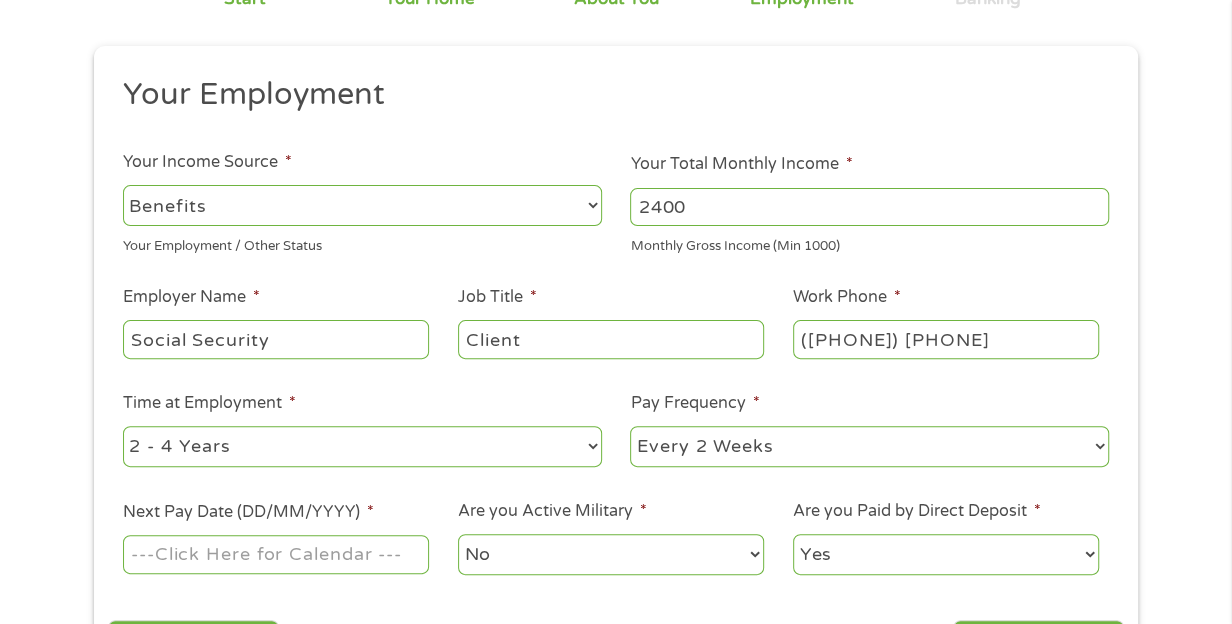 scroll, scrollTop: 300, scrollLeft: 0, axis: vertical 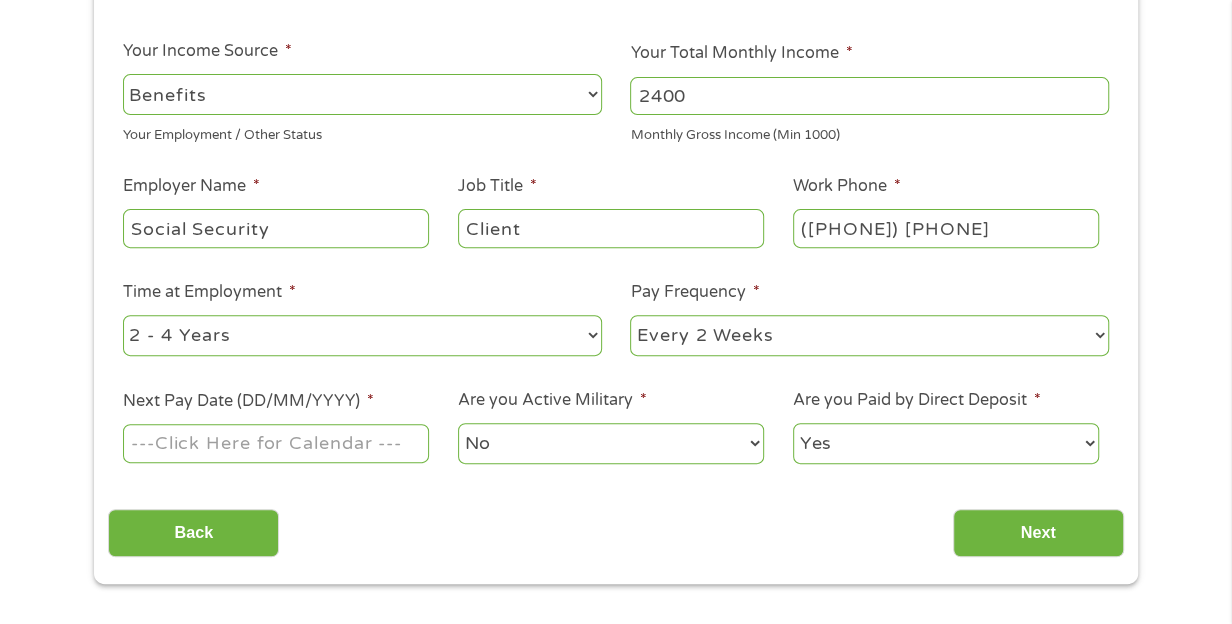 click on "--- Choose one --- 1 Year or less 1 - 2 Years 2 - 4 Years Over 4 Years" at bounding box center [362, 335] 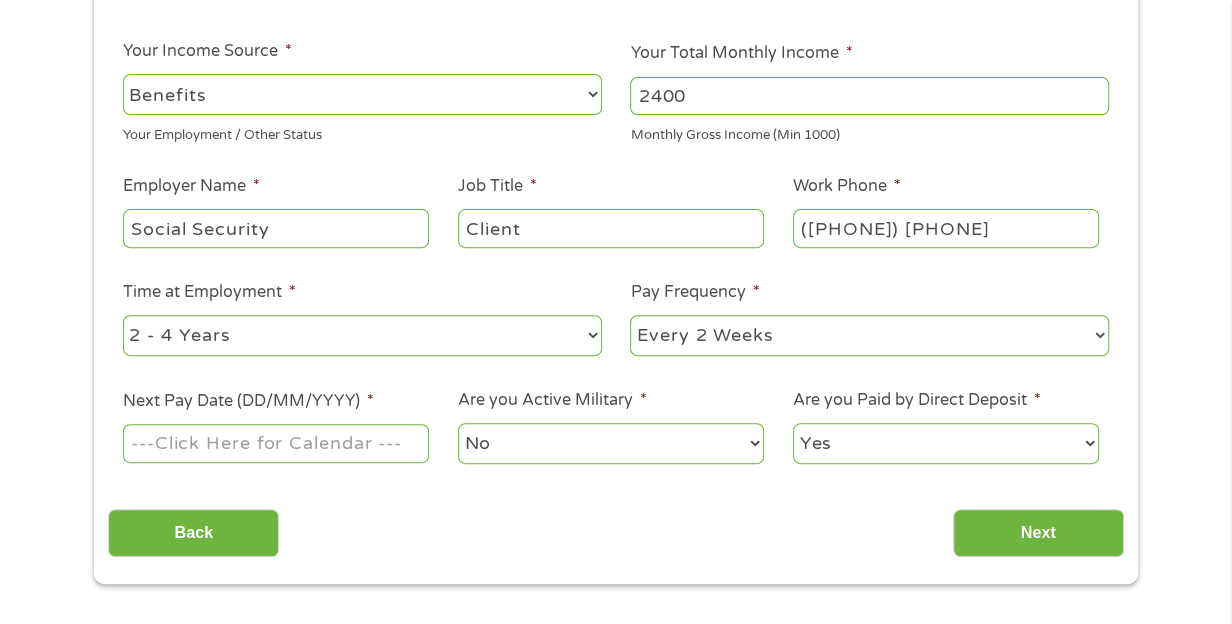 select on "60months" 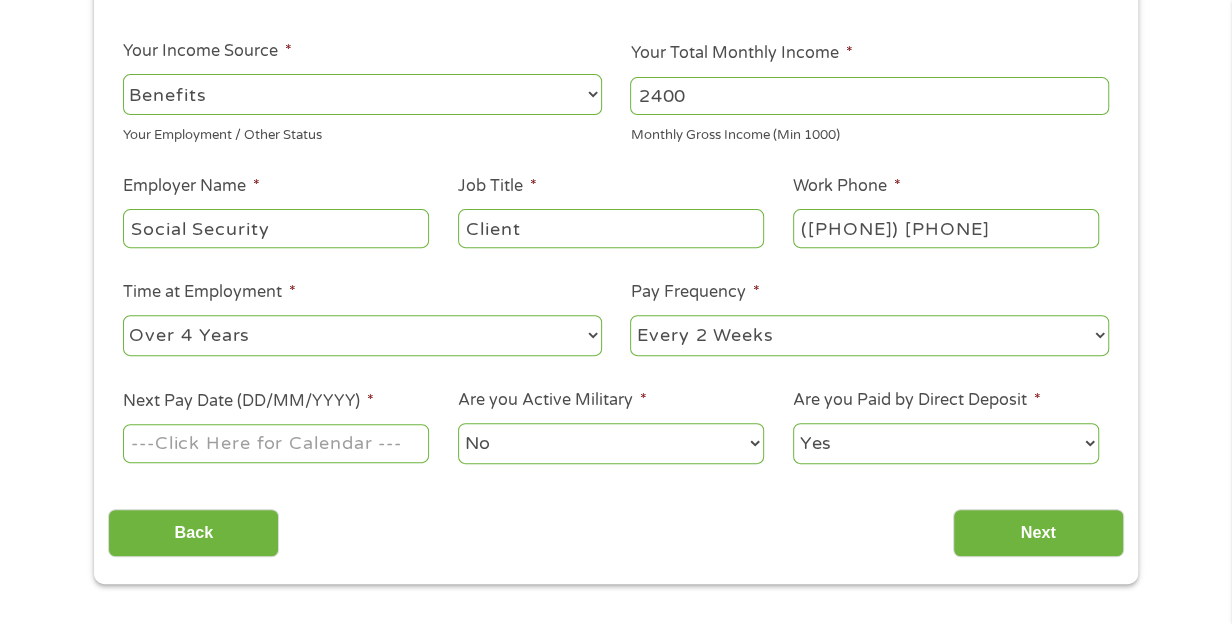 click on "--- Choose one --- 1 Year or less 1 - 2 Years 2 - 4 Years Over 4 Years" at bounding box center (362, 335) 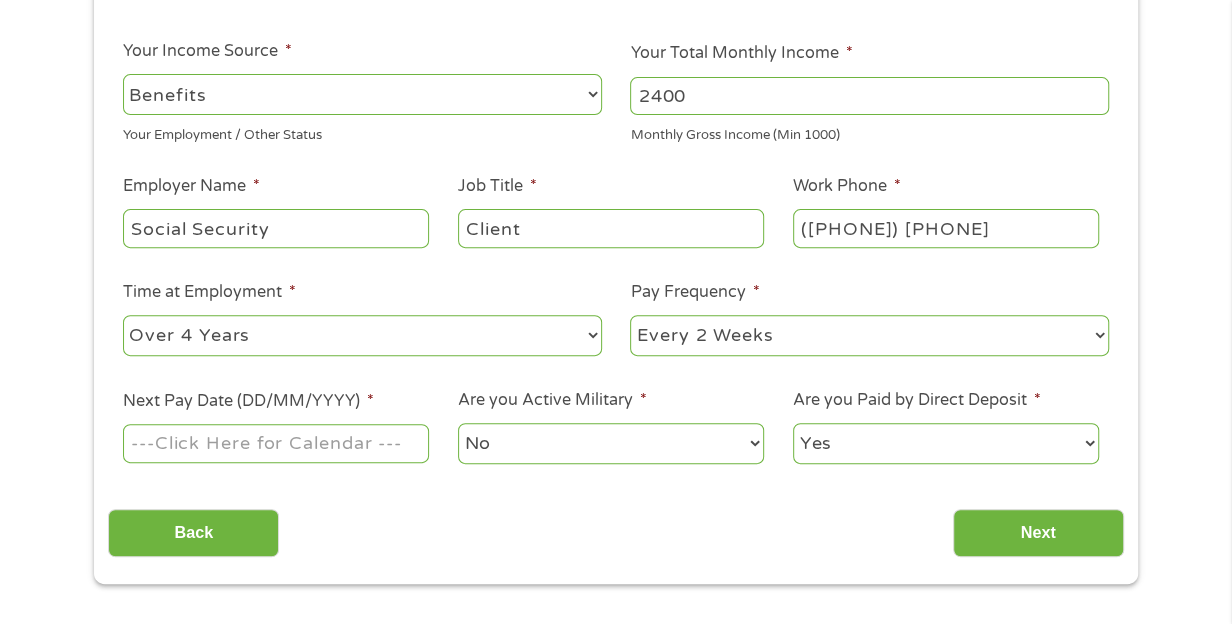 select on "monthly" 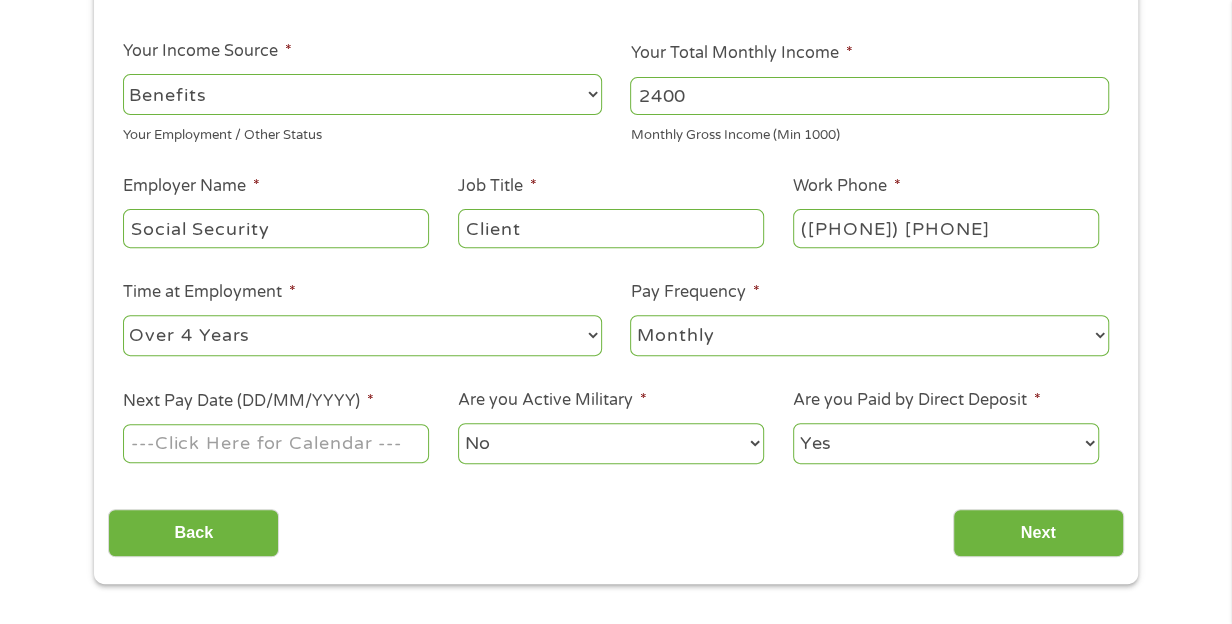 click on "--- Choose one --- Every 2 Weeks Every Week Monthly Semi-Monthly" at bounding box center (869, 335) 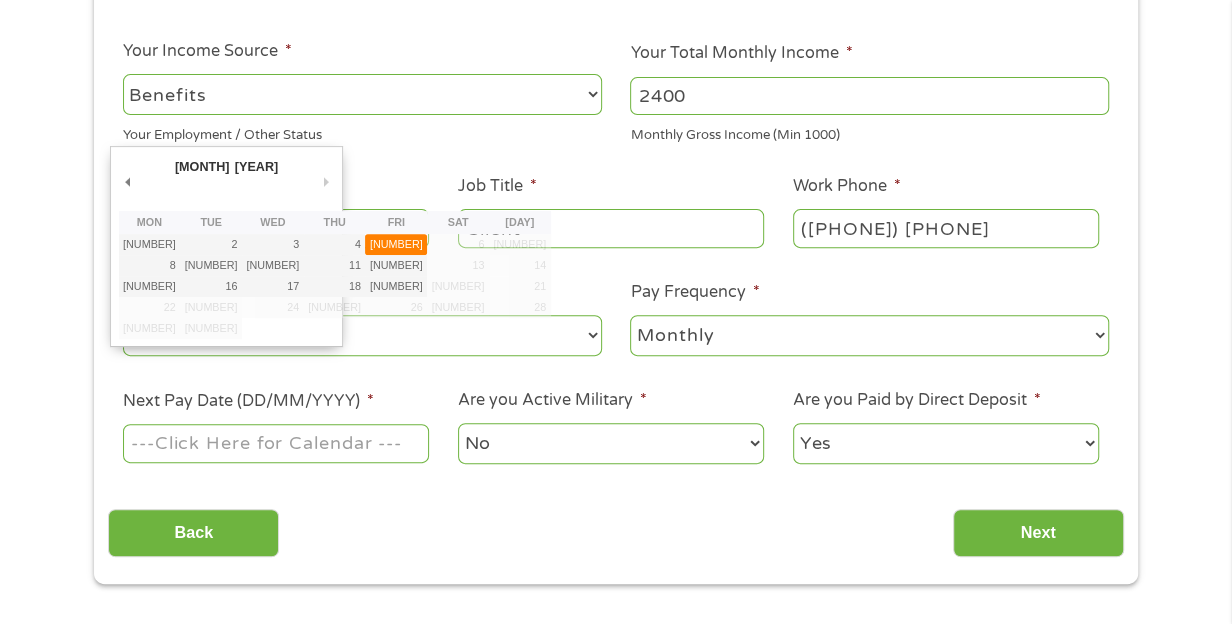 type on "05/09/2025" 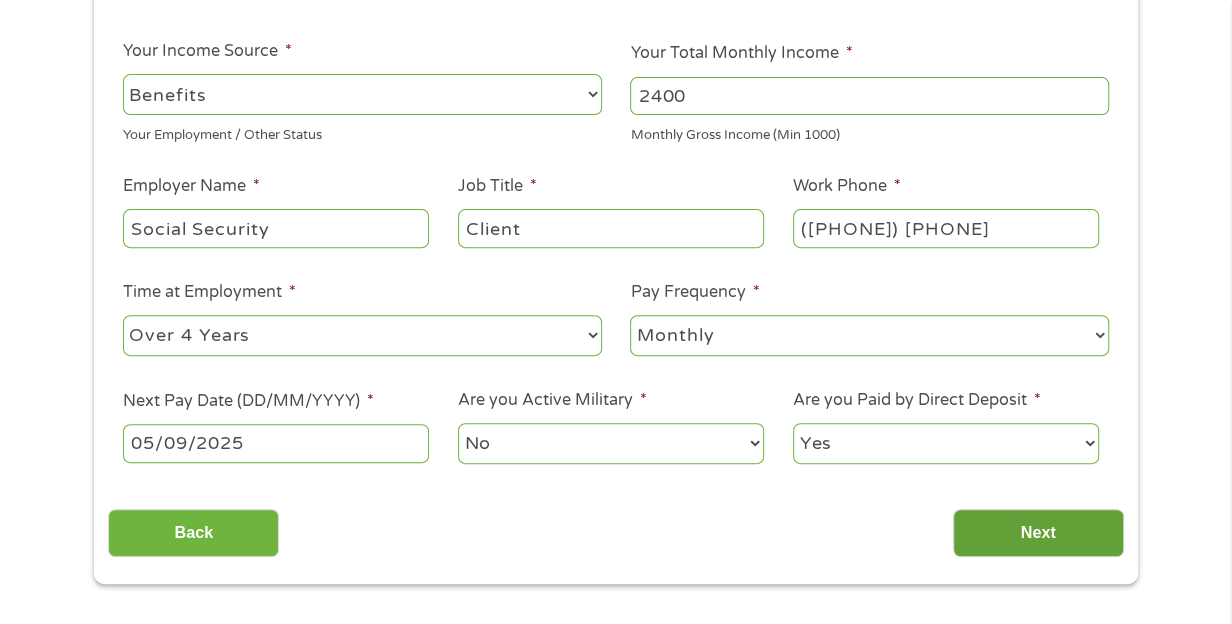 click on "Next" at bounding box center [1038, 533] 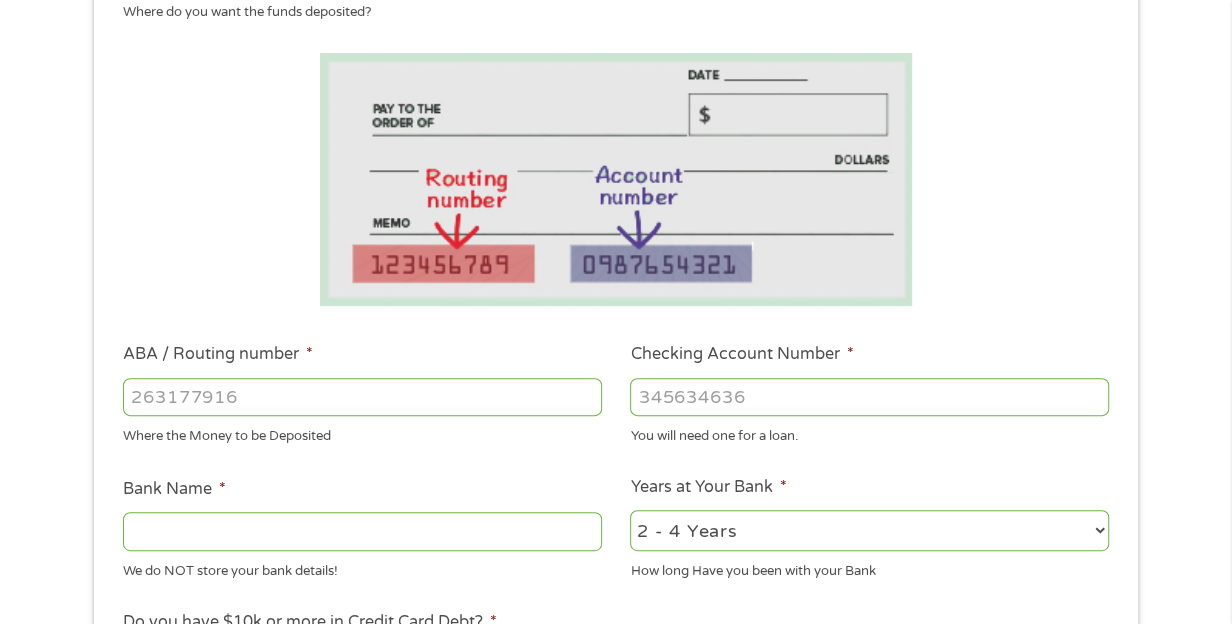 scroll, scrollTop: 113, scrollLeft: 0, axis: vertical 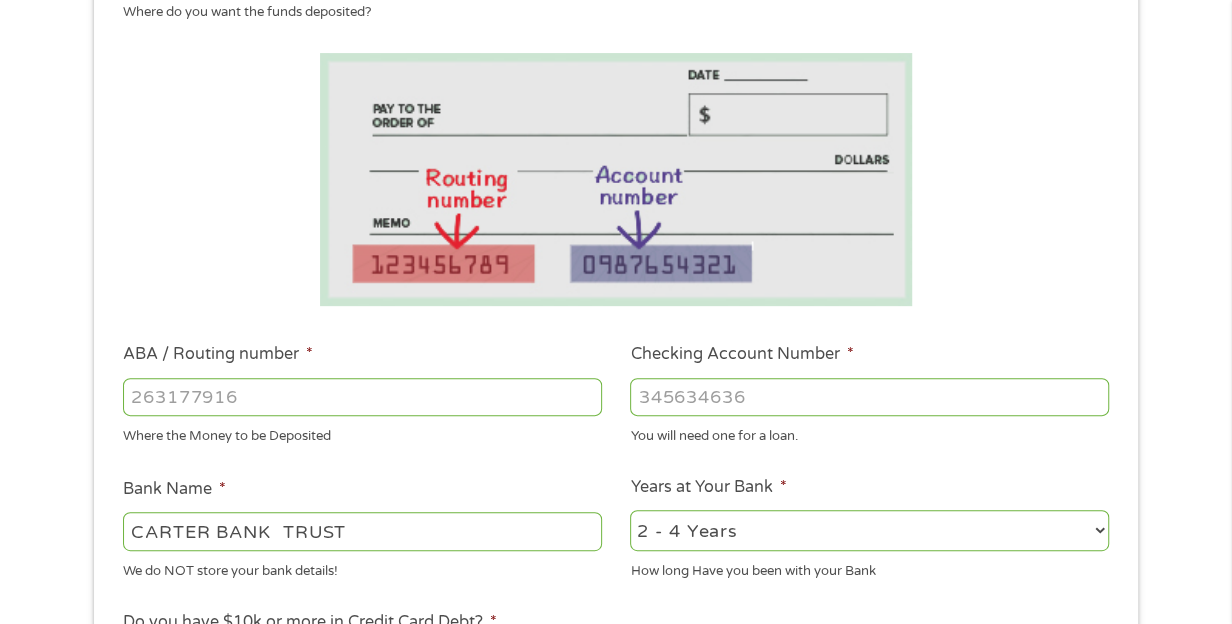 type on "[ID]" 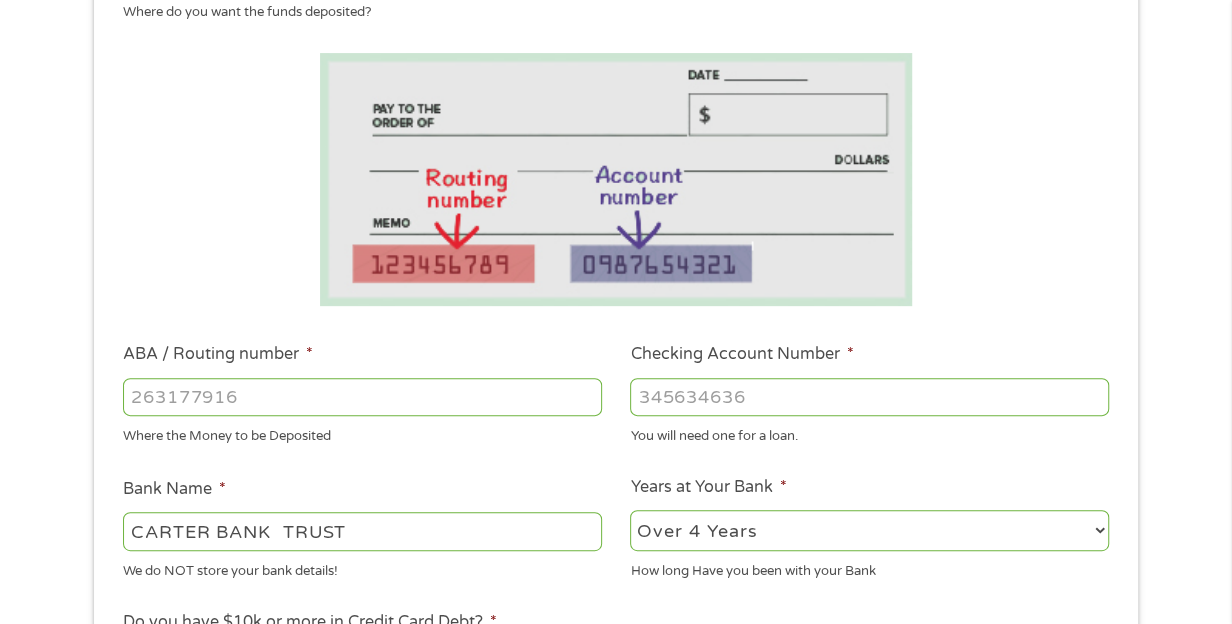 click on "2 - 4 Years 6 - 12 Months 1 - 2 Years Over 4 Years" at bounding box center [869, 530] 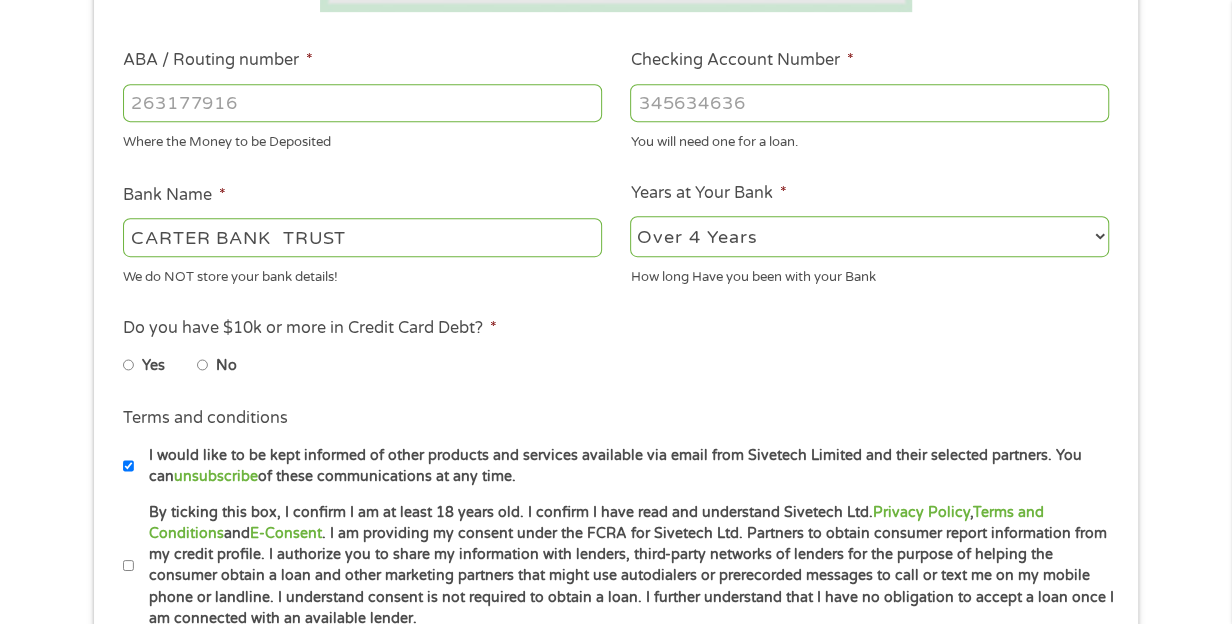 scroll, scrollTop: 600, scrollLeft: 0, axis: vertical 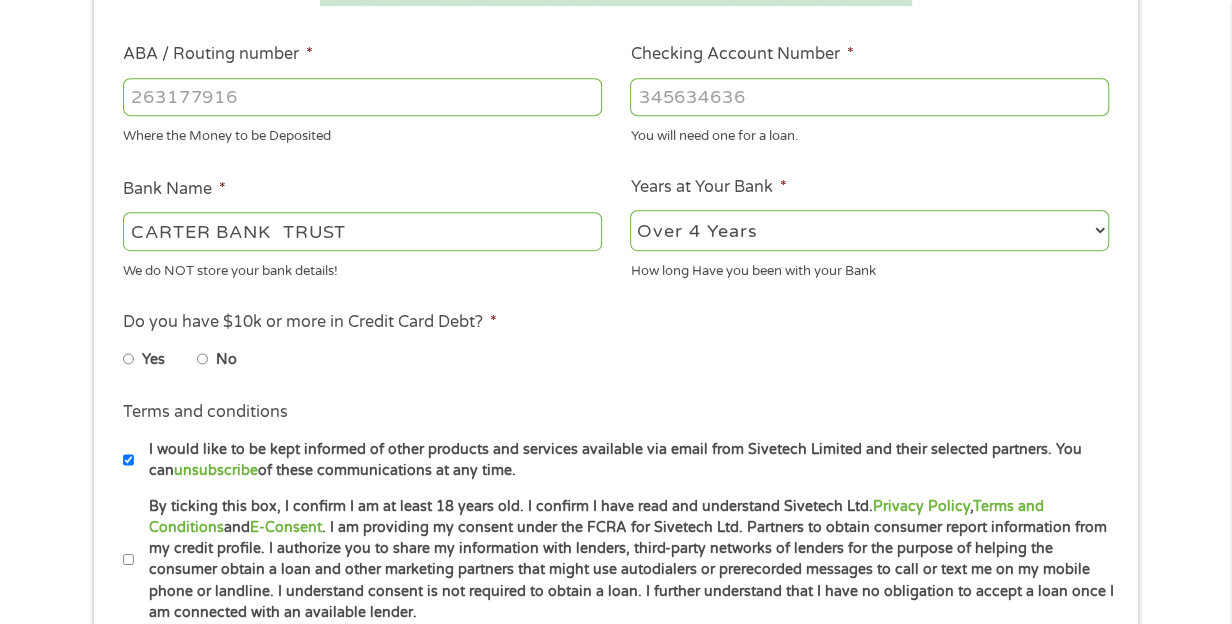 click on "Yes" at bounding box center [129, 359] 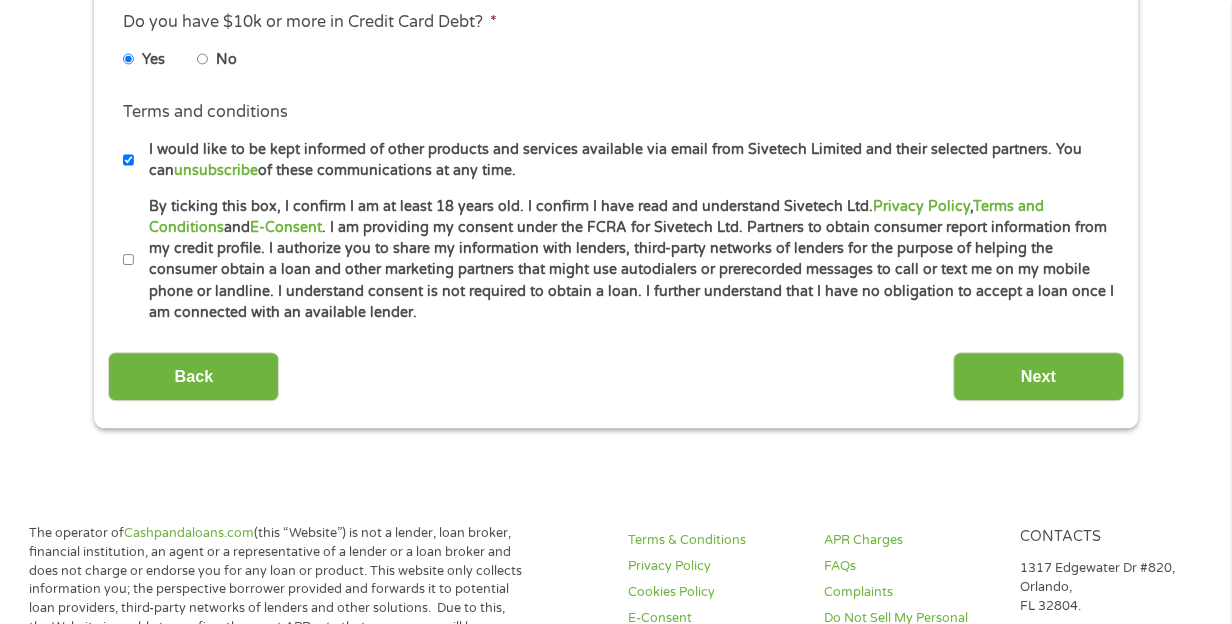 scroll, scrollTop: 800, scrollLeft: 0, axis: vertical 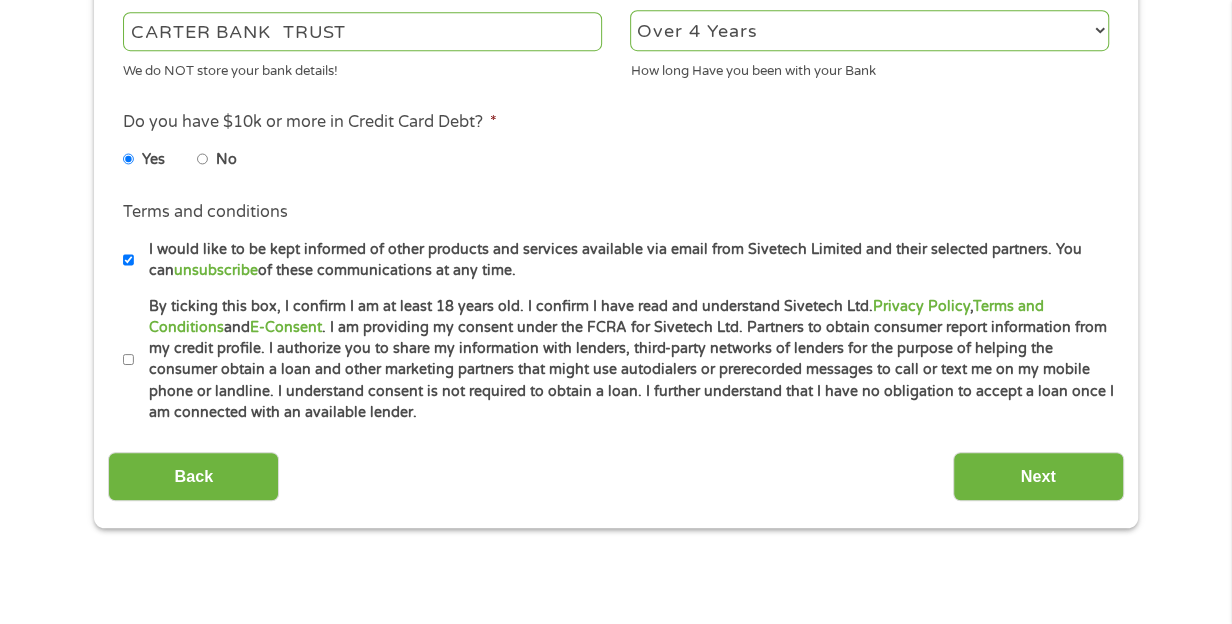 click on "By ticking this box, I confirm I am at least 18 years old. I confirm I have read and understand Sivetech Ltd.  Privacy Policy ,  Terms and Conditions  and  E-Consent . I am providing my consent under the FCRA for Sivetech Ltd. Partners to obtain consumer report information from my credit profile. I authorize you to share my information with lenders, third-party networks of lenders for the purpose of helping the consumer obtain a loan and other marketing partners that might use autodialers or prerecorded messages to call or text me on my mobile phone or landline. I understand consent is not required to obtain a loan. I further understand that I have no obligation to accept a loan once I am connected with an available lender." at bounding box center [129, 360] 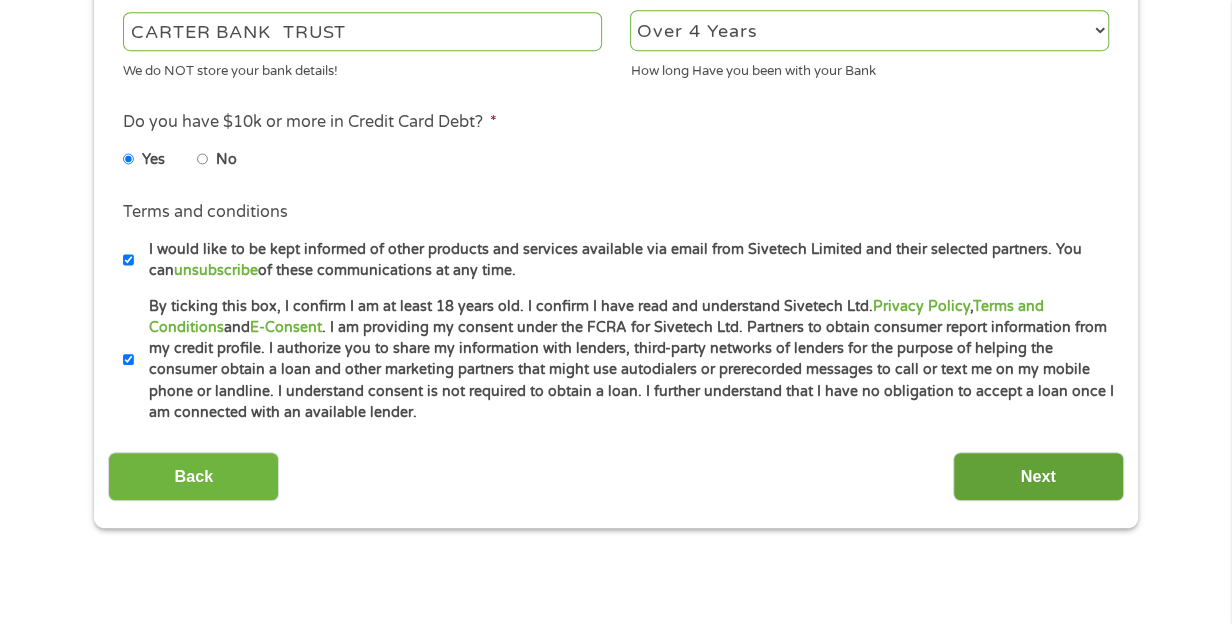 click on "Next" at bounding box center [1038, 476] 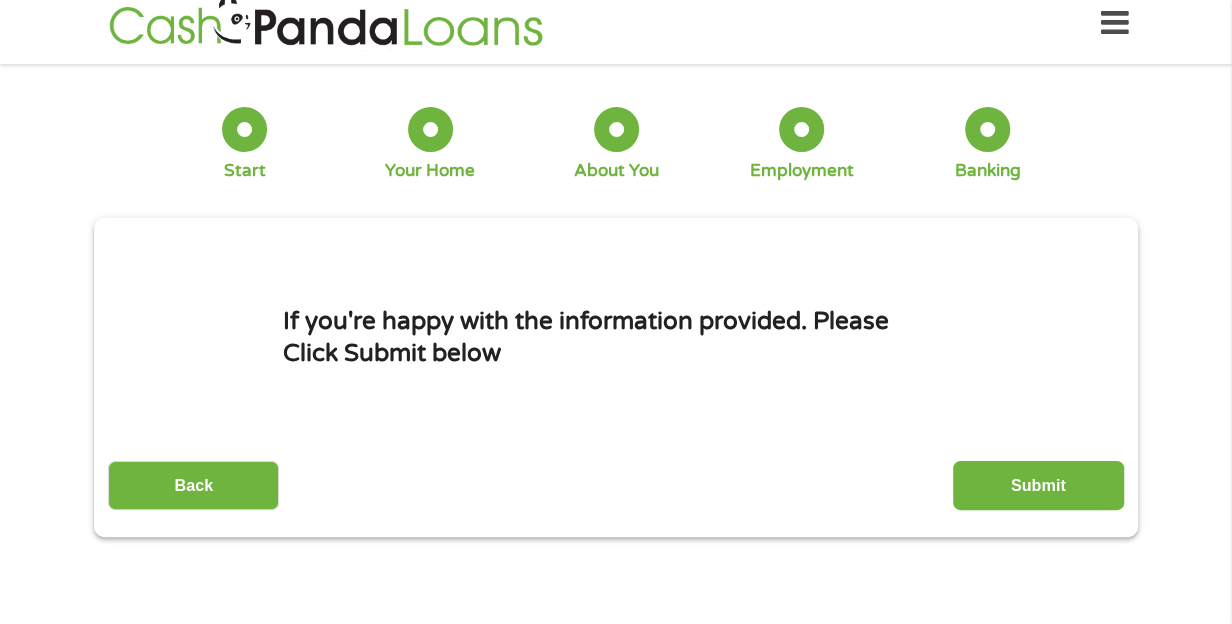 scroll, scrollTop: 0, scrollLeft: 0, axis: both 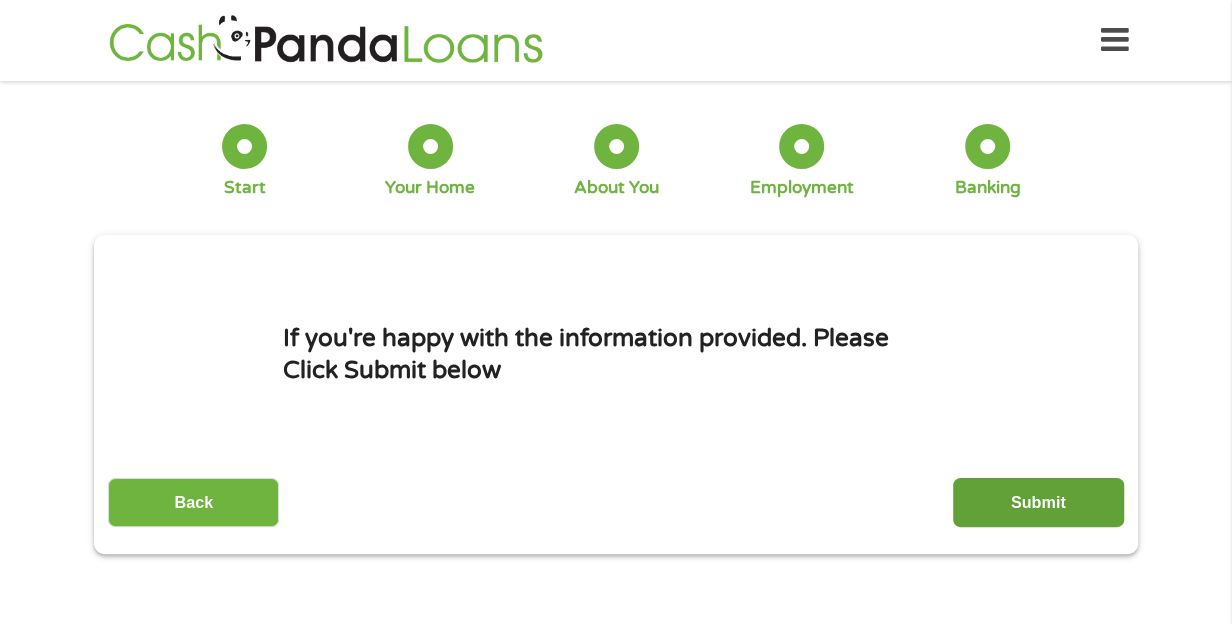 click on "Submit" at bounding box center (1038, 502) 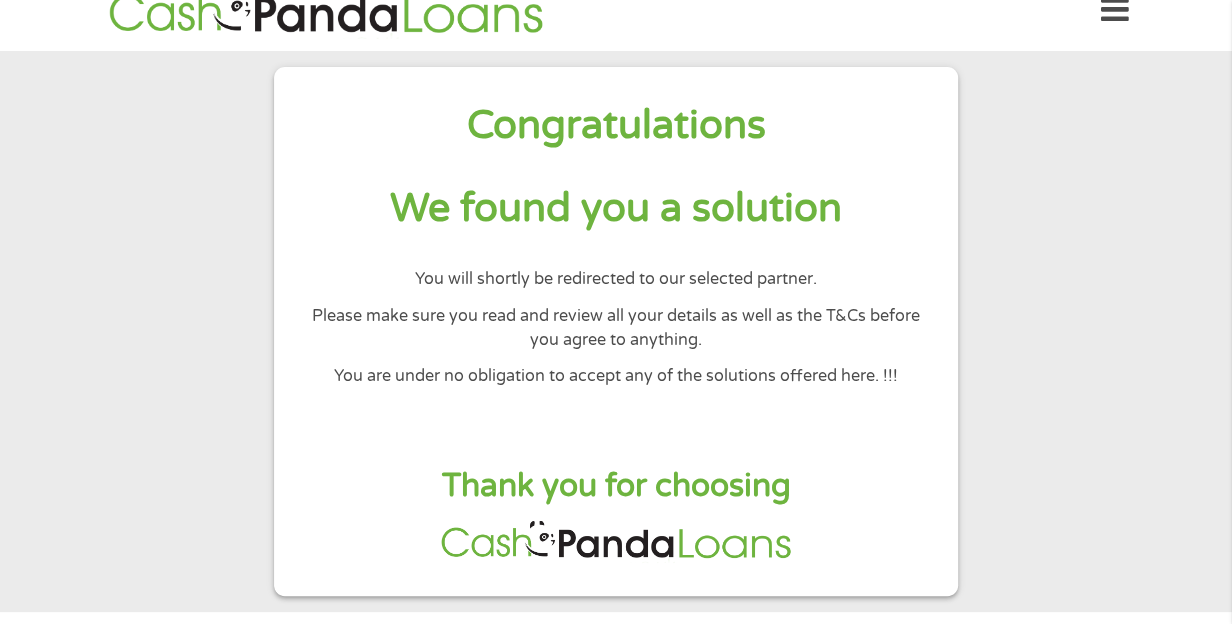 scroll, scrollTop: 0, scrollLeft: 0, axis: both 